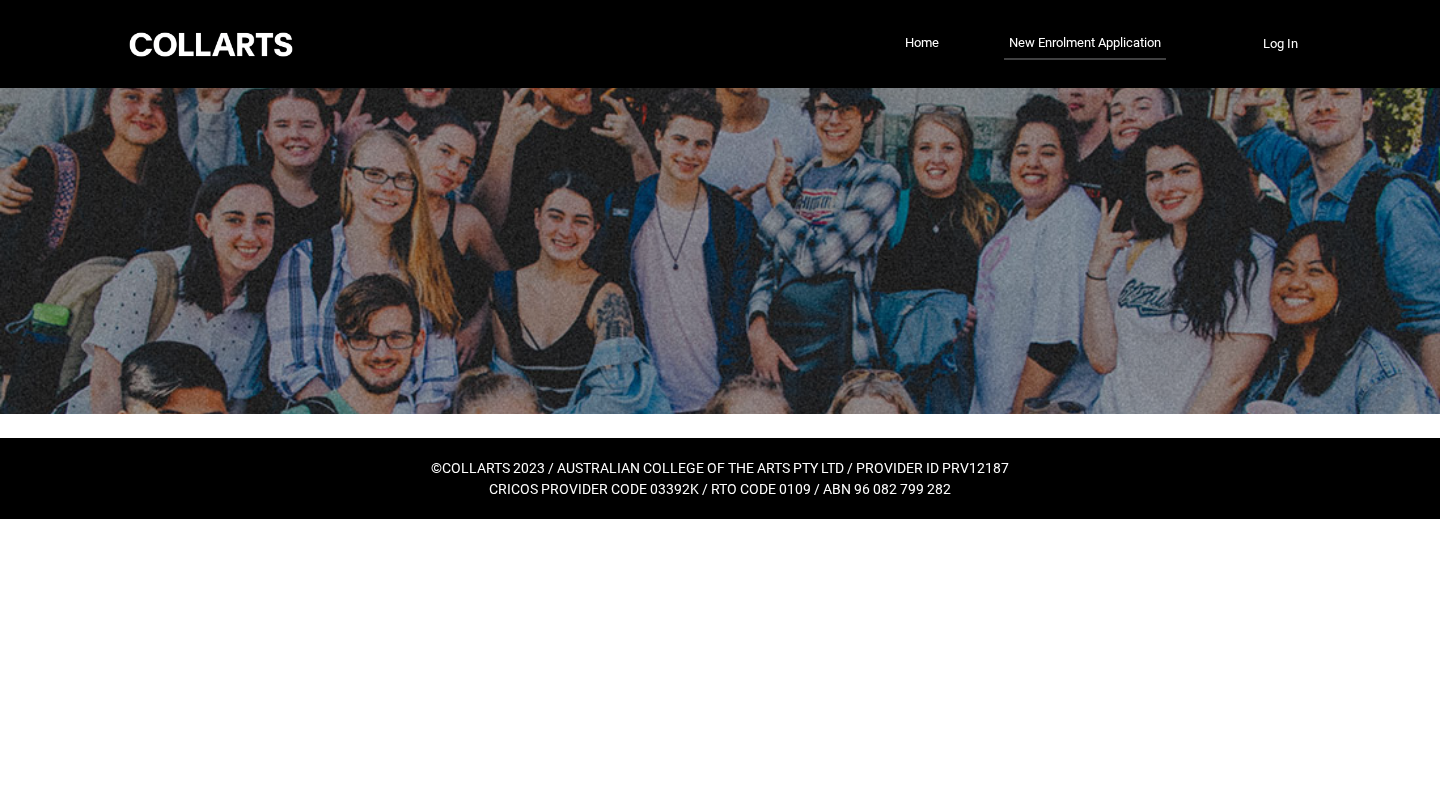 scroll, scrollTop: 0, scrollLeft: 0, axis: both 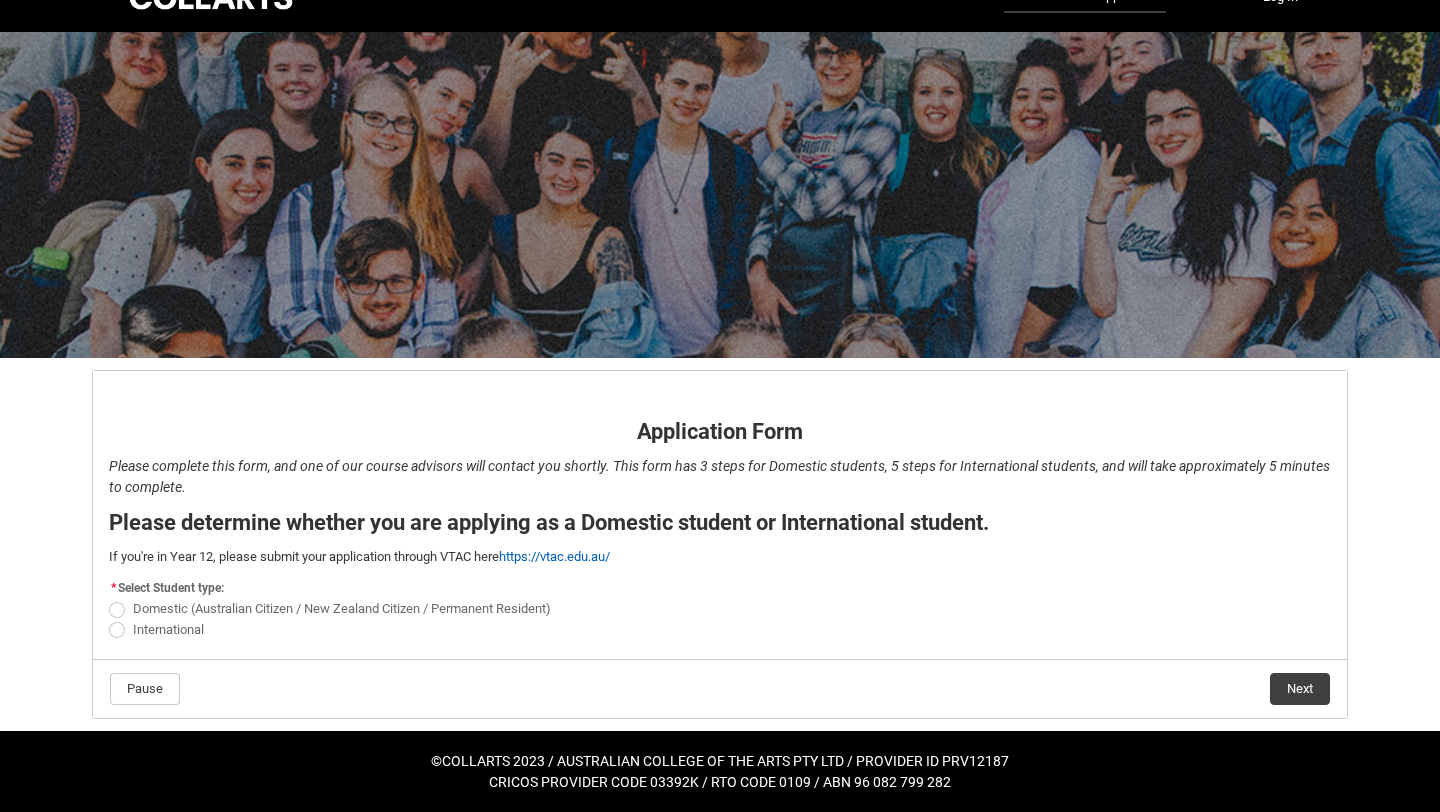 click at bounding box center [117, 610] 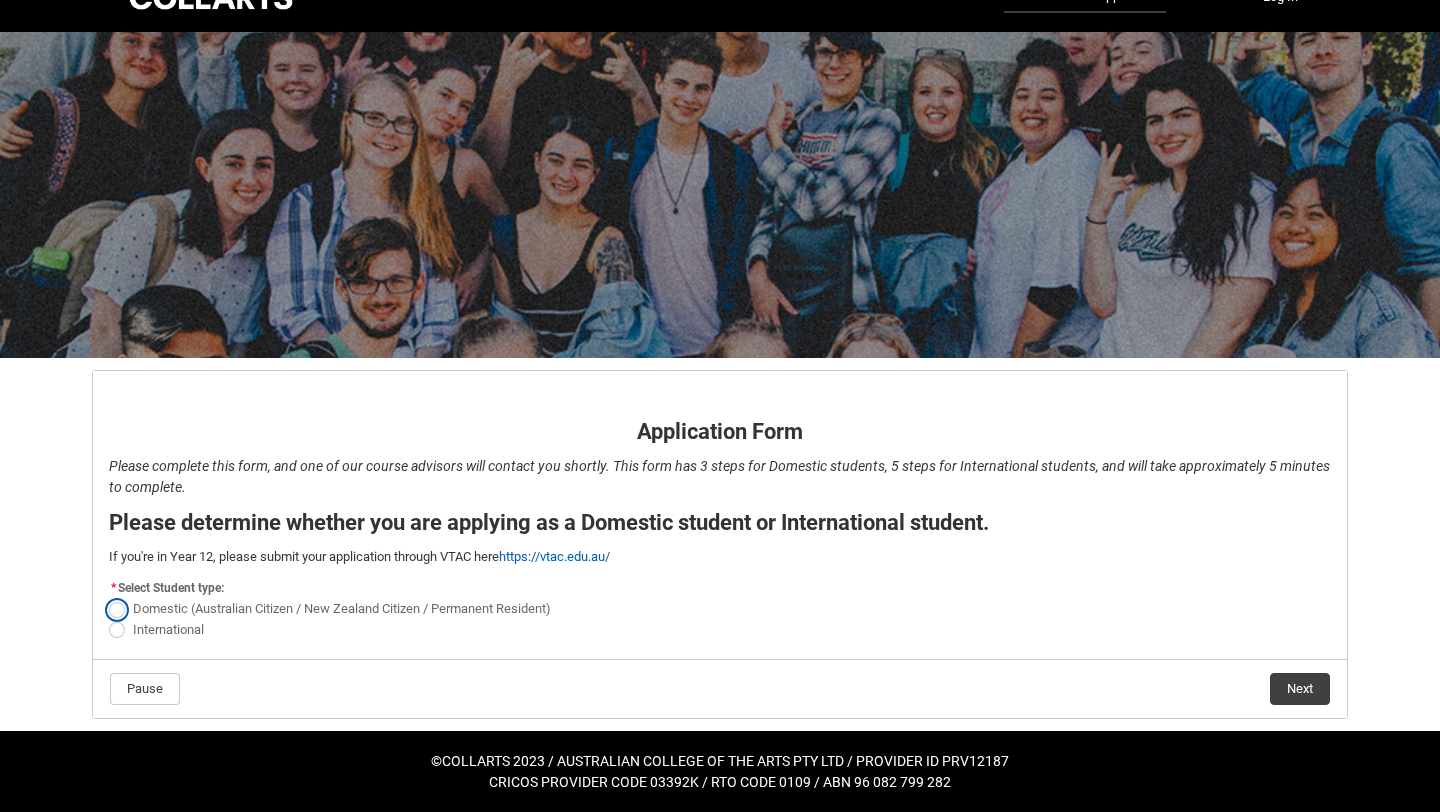 click on "Domestic (Australian Citizen / New Zealand Citizen / Permanent Resident)" at bounding box center (108, 598) 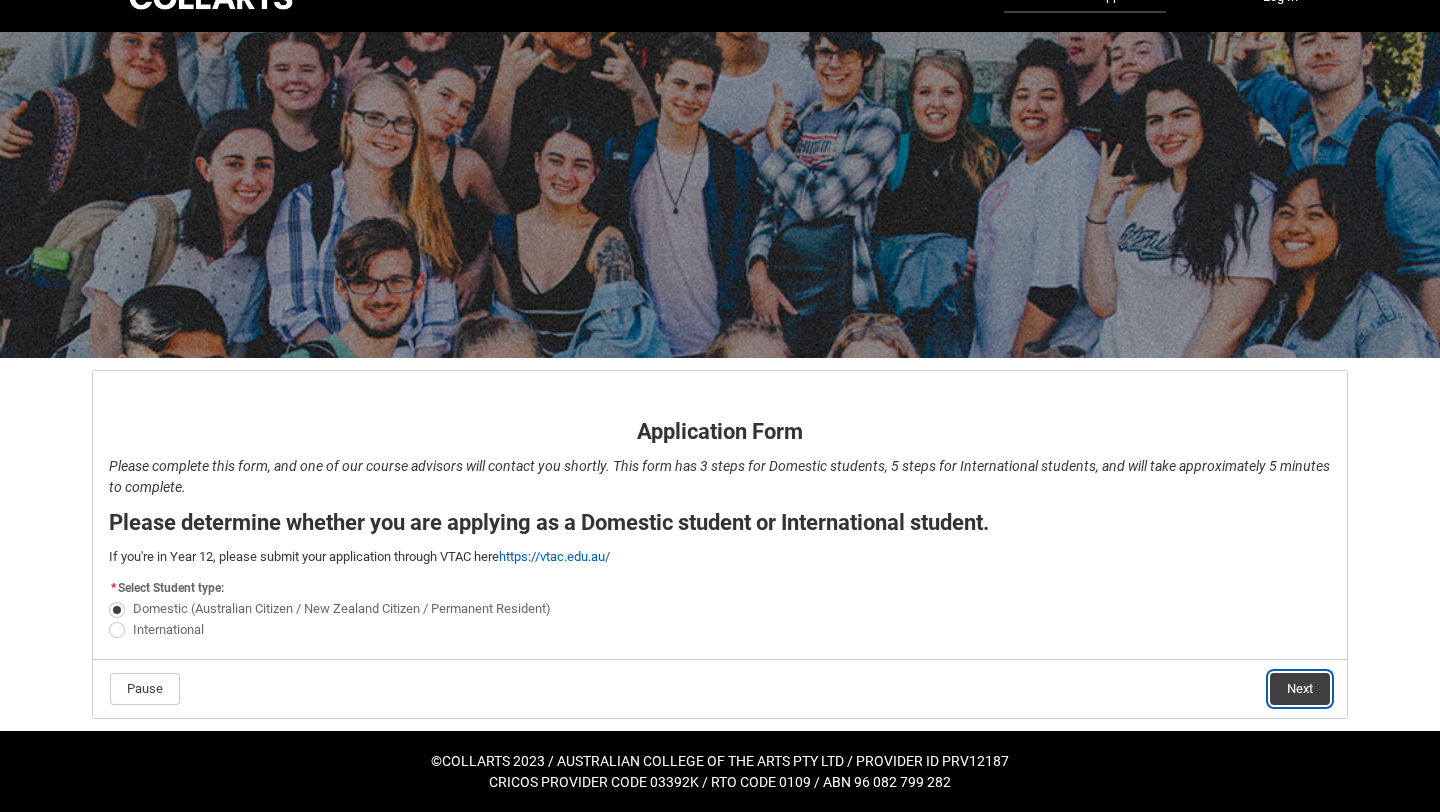 click on "Next" 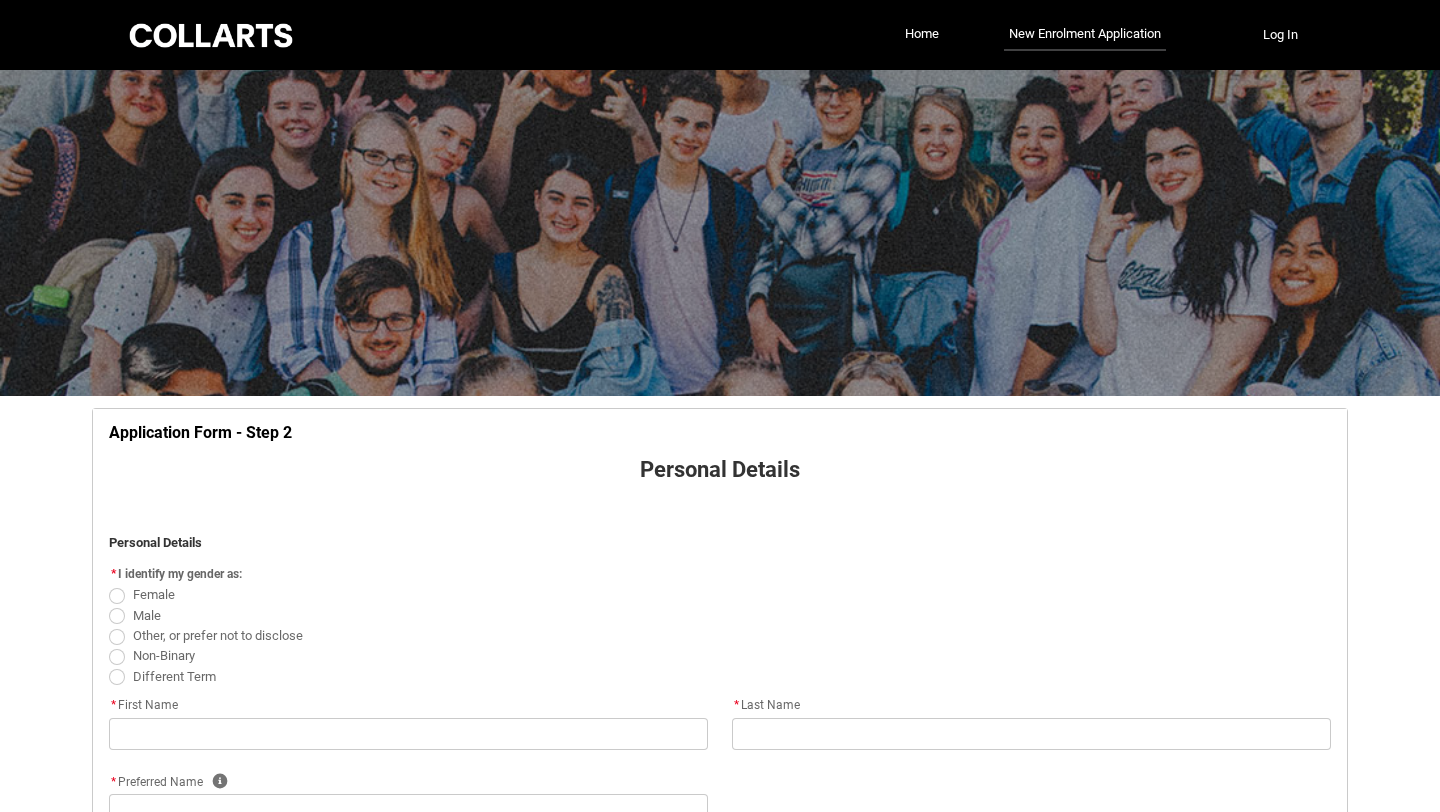 scroll, scrollTop: 209, scrollLeft: 0, axis: vertical 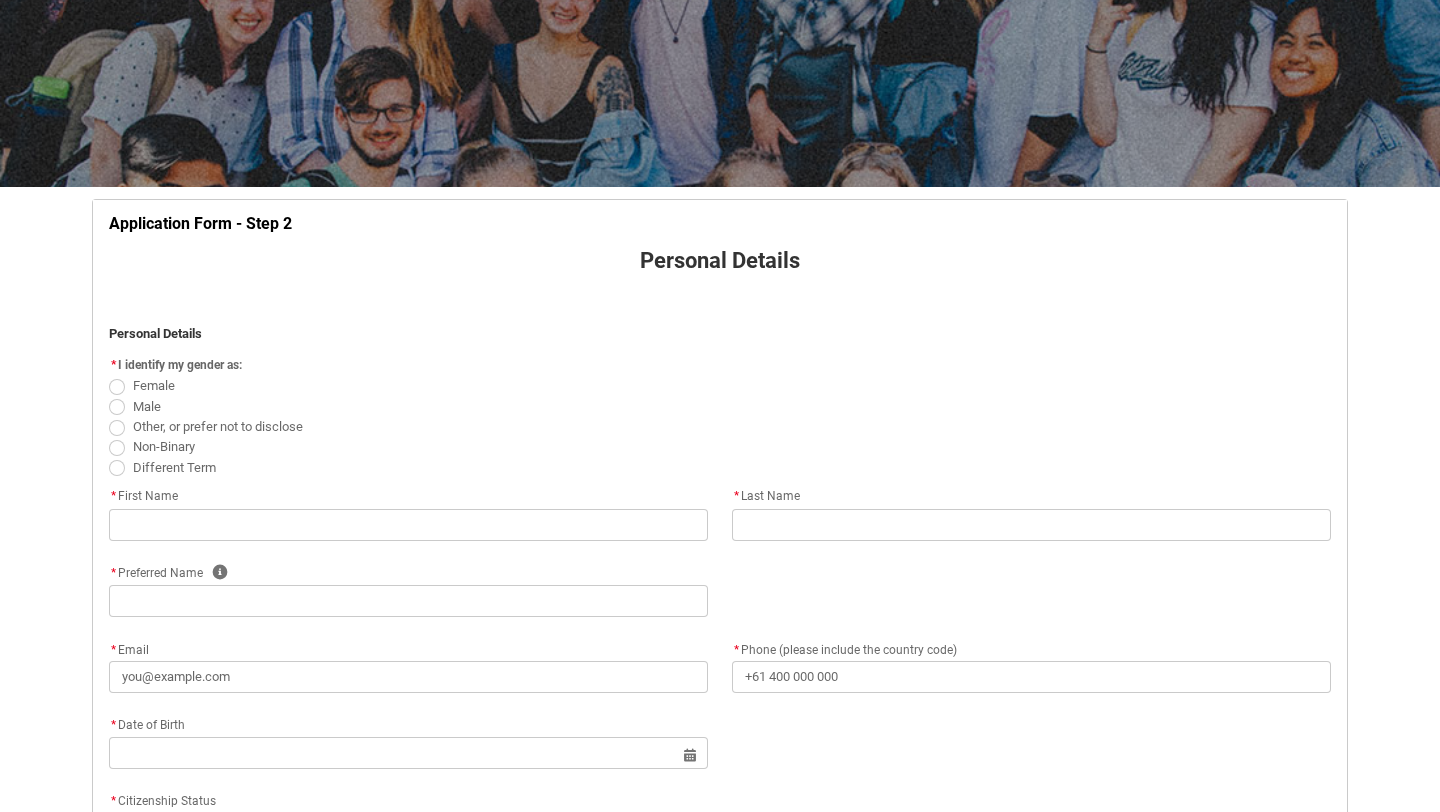 click at bounding box center (117, 387) 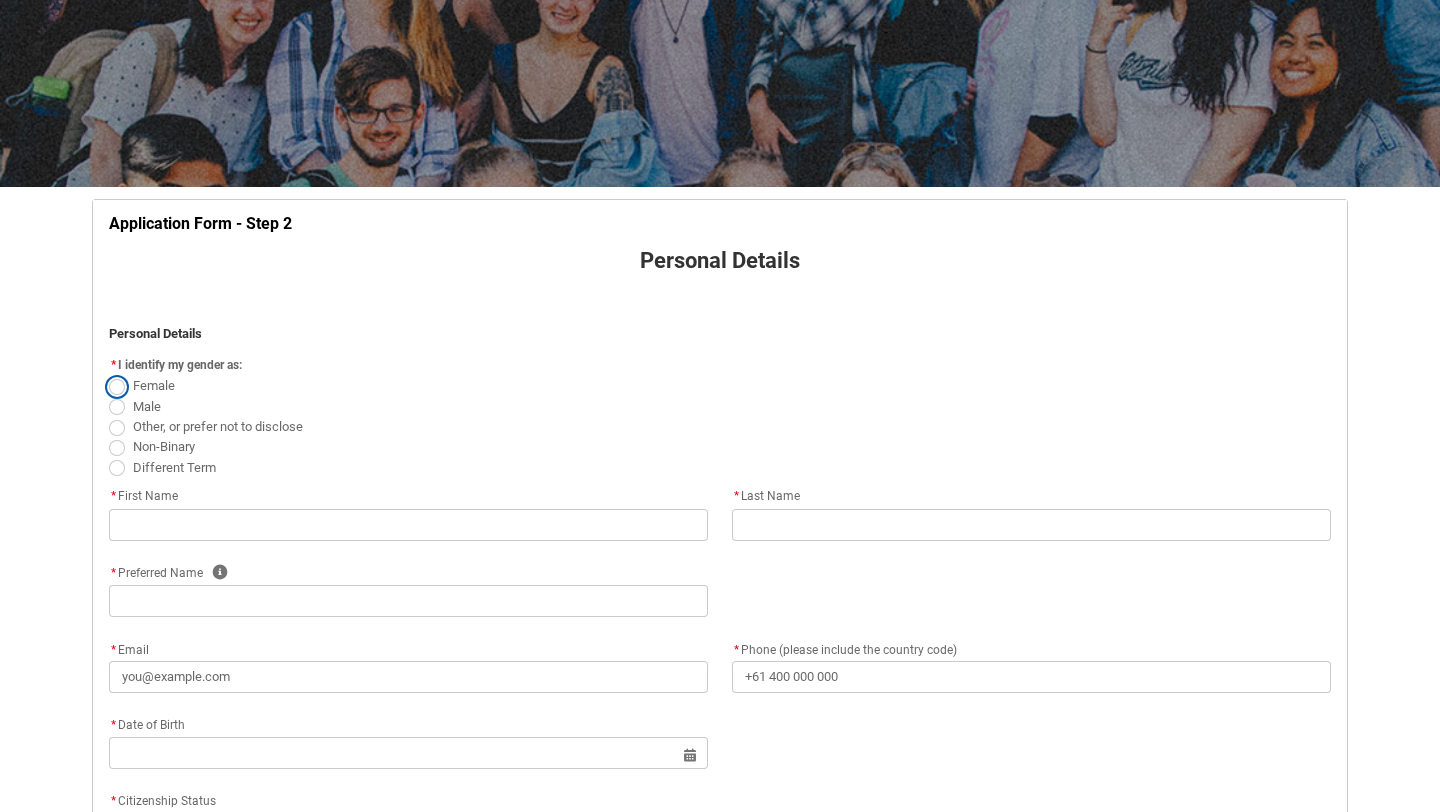click on "Female" at bounding box center (108, 375) 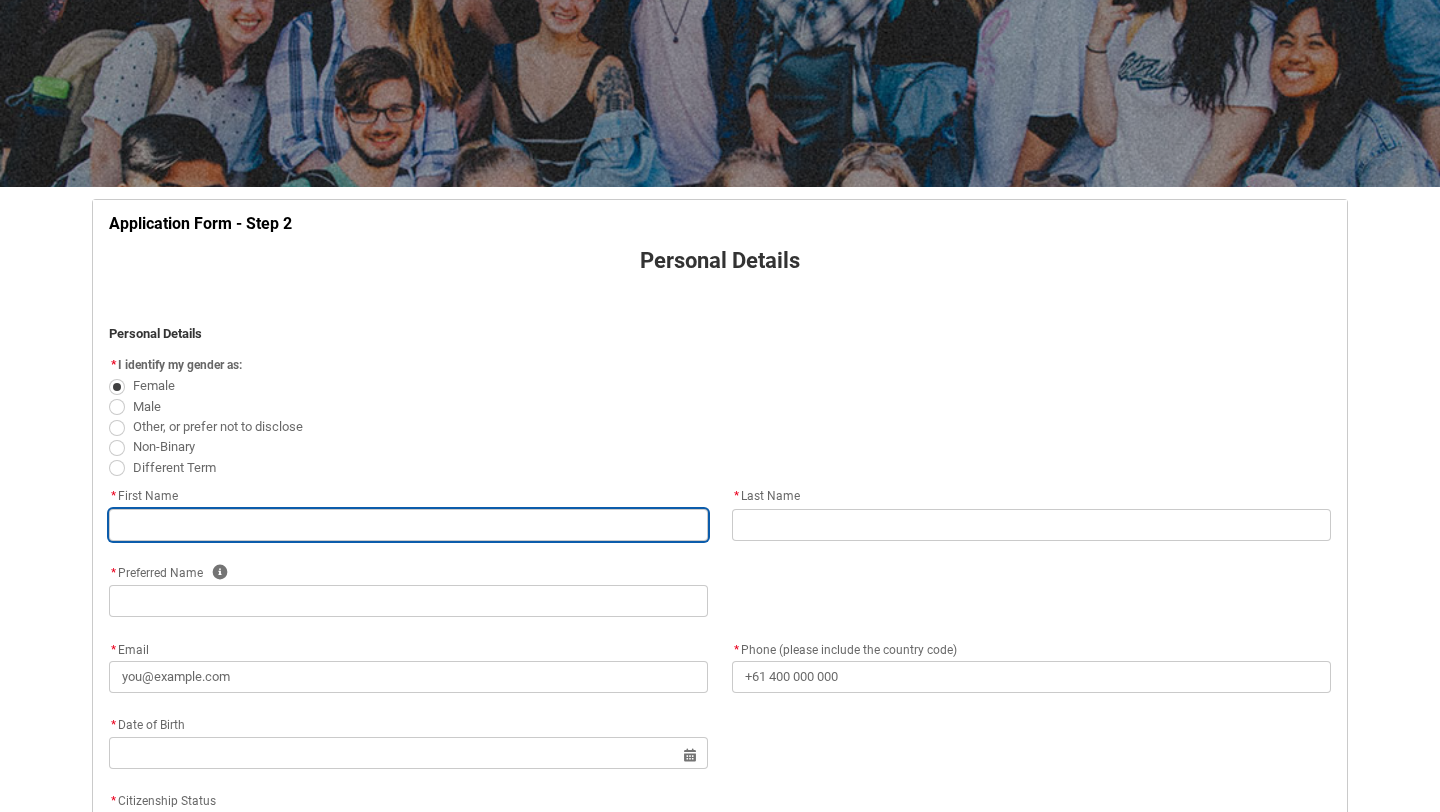 click at bounding box center (408, 525) 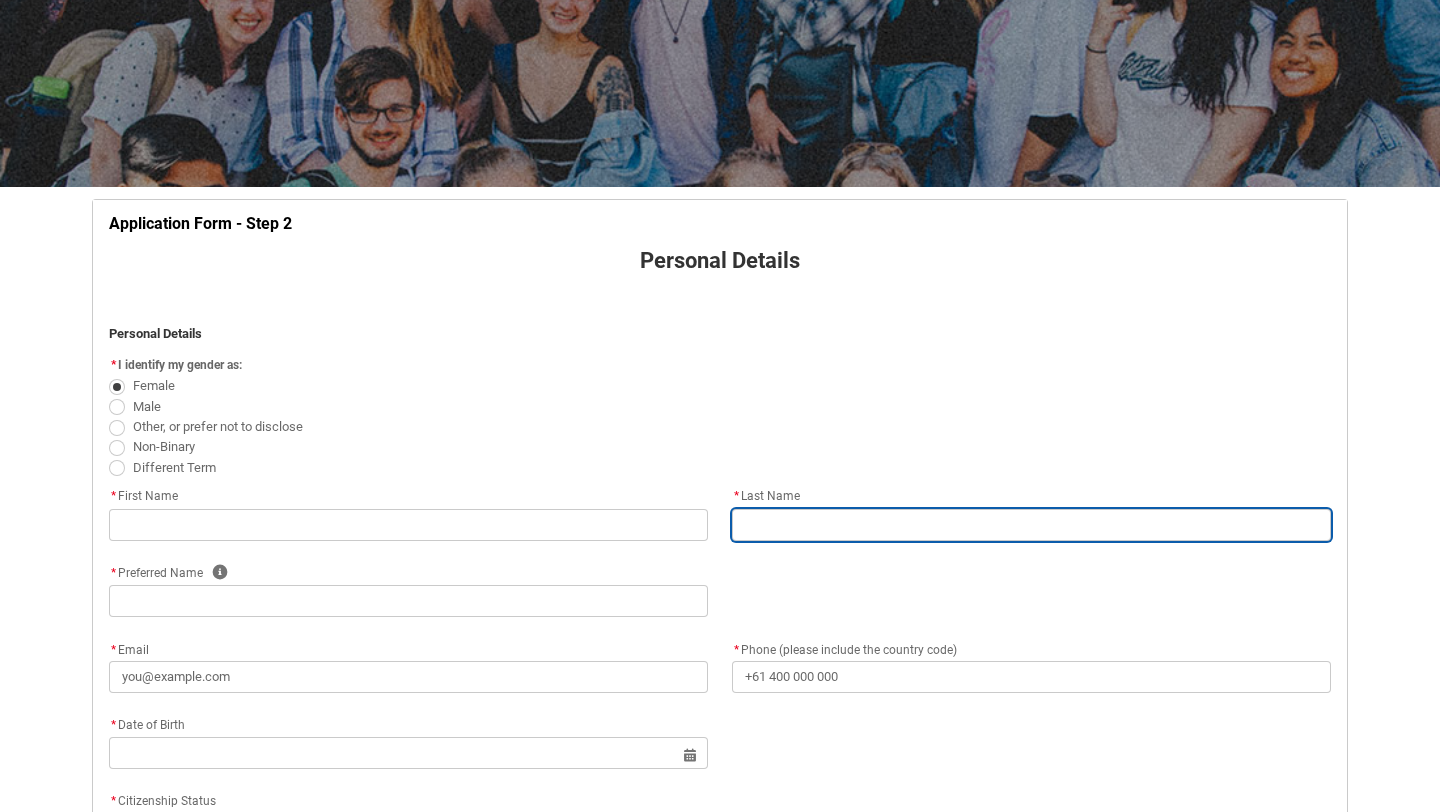 type on "[NAME]" 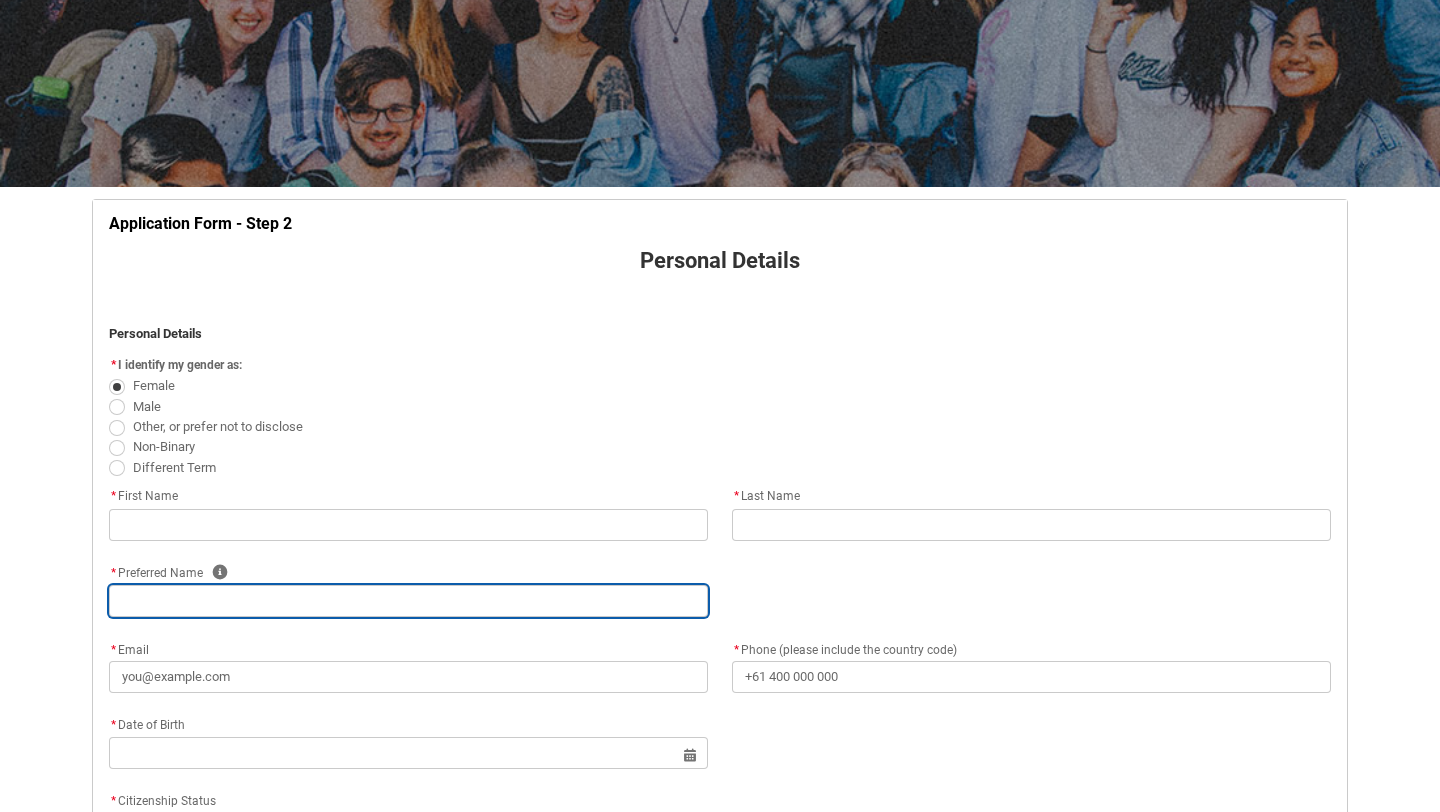 type on "[NAME]" 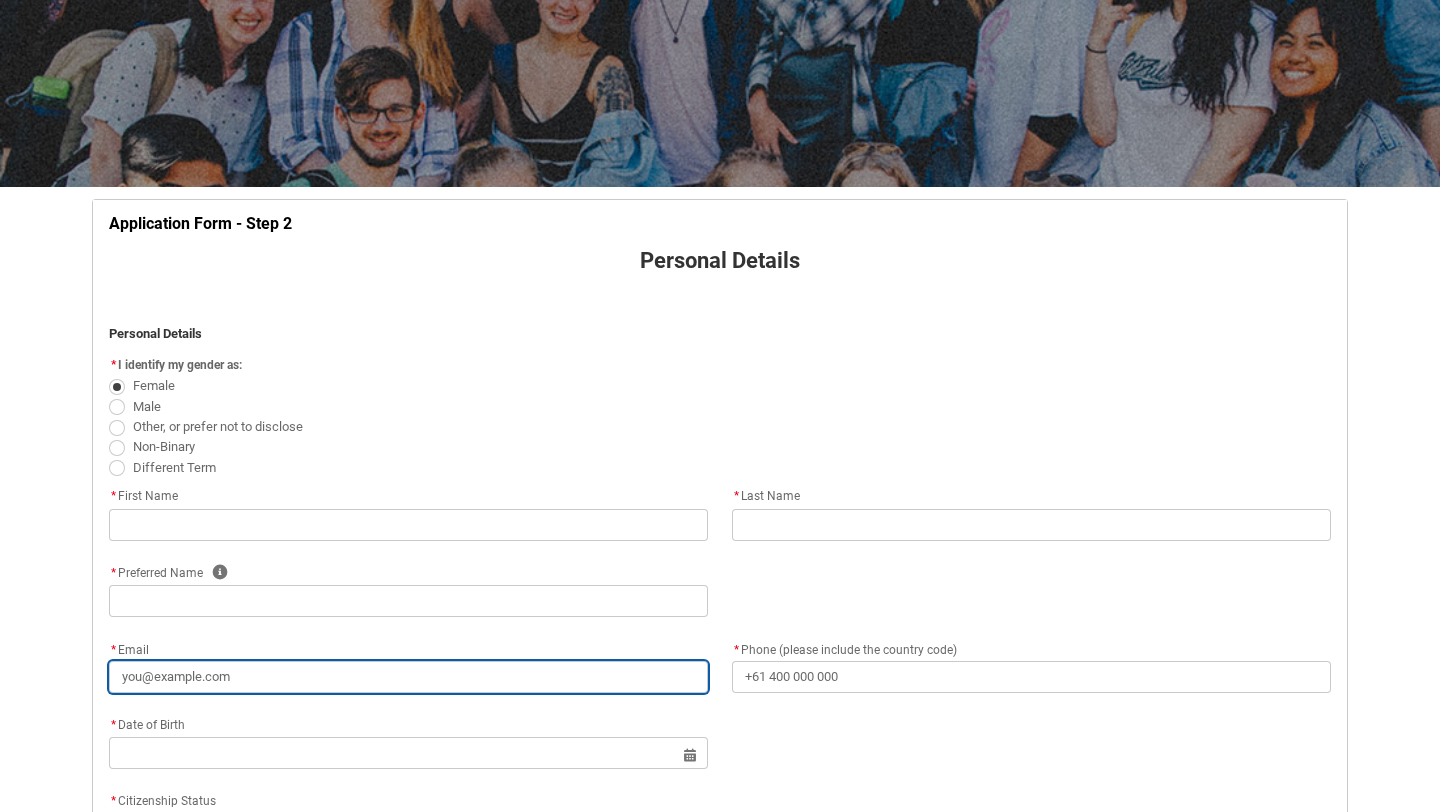 type on "[EMAIL]" 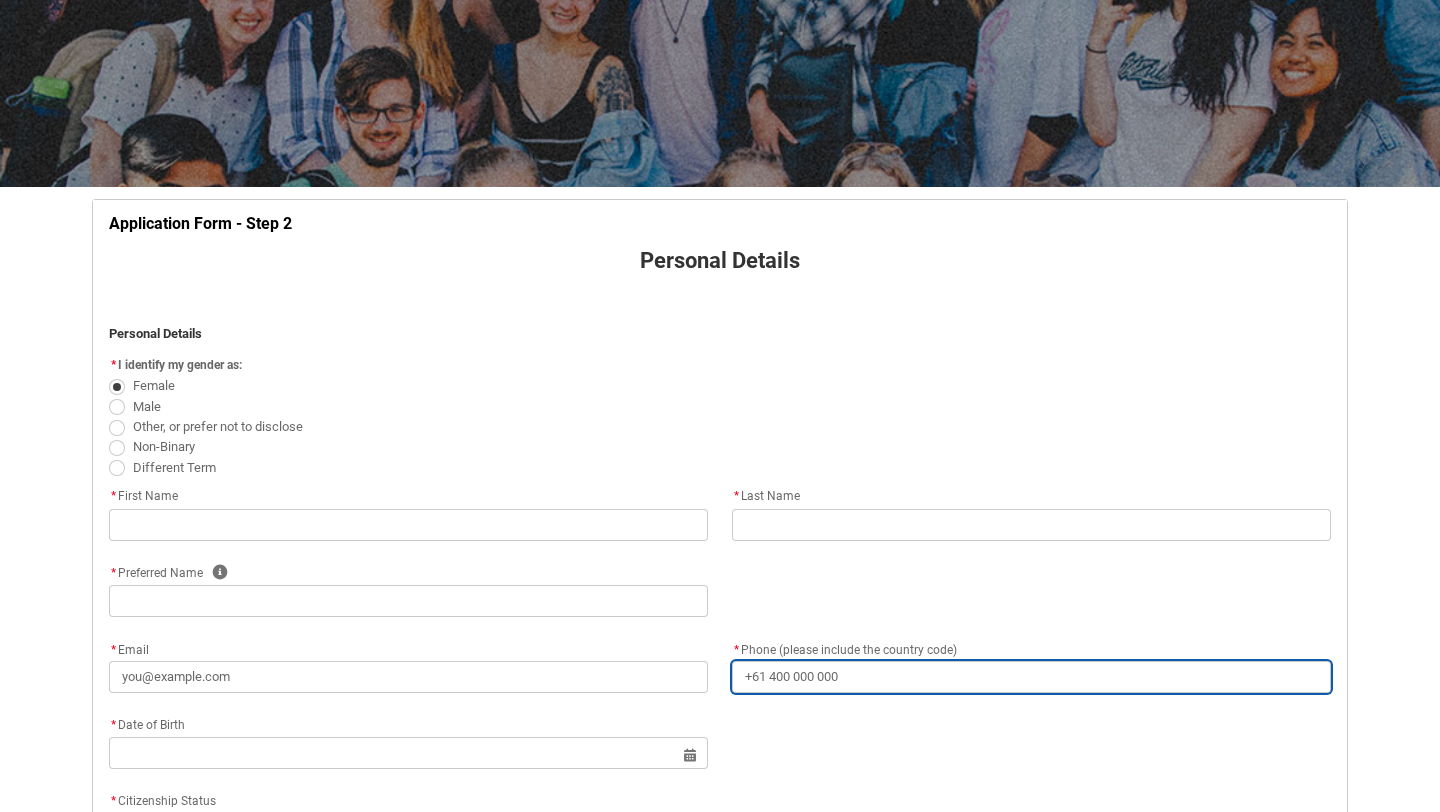 type on "[PHONE]" 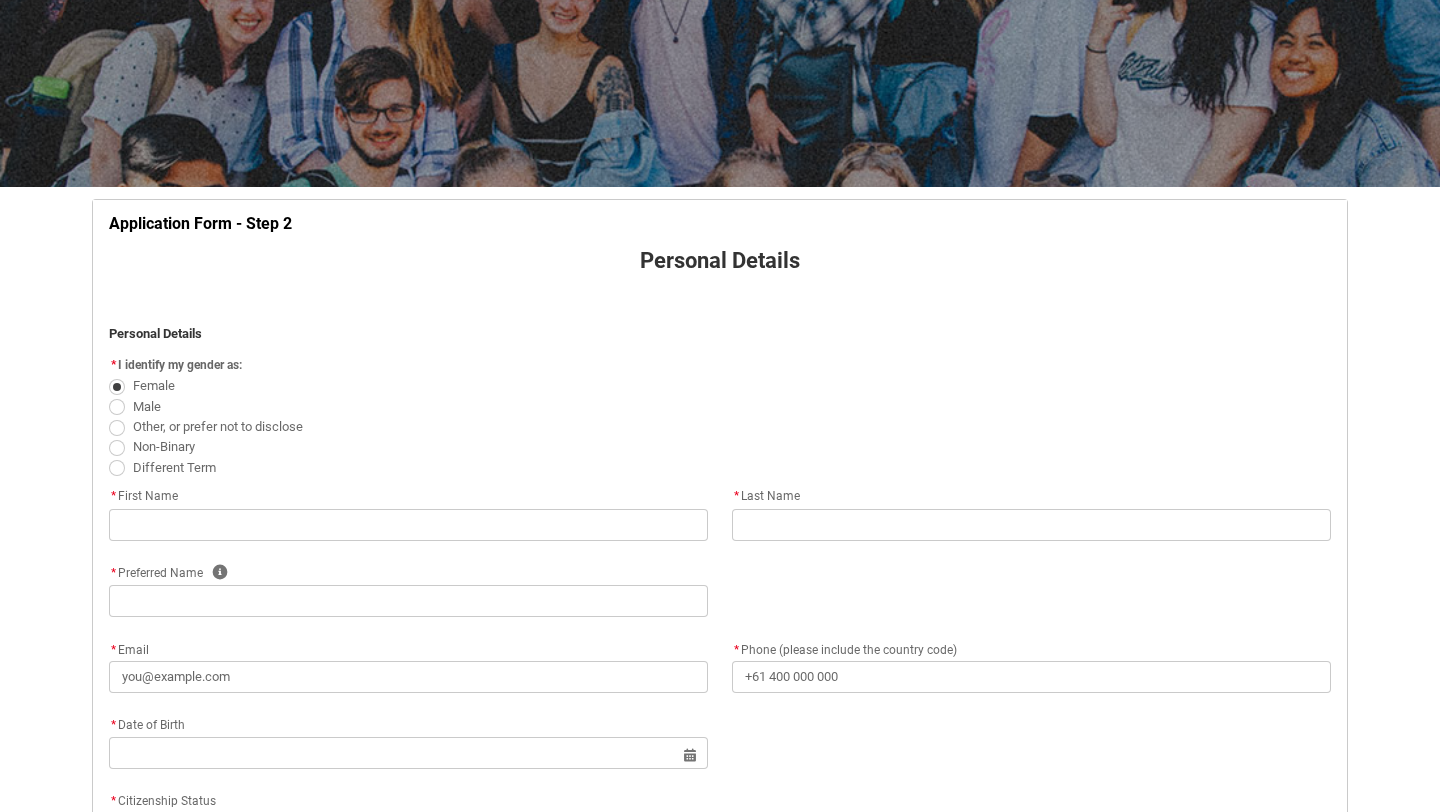 type on "[NUMBER] [STREET]" 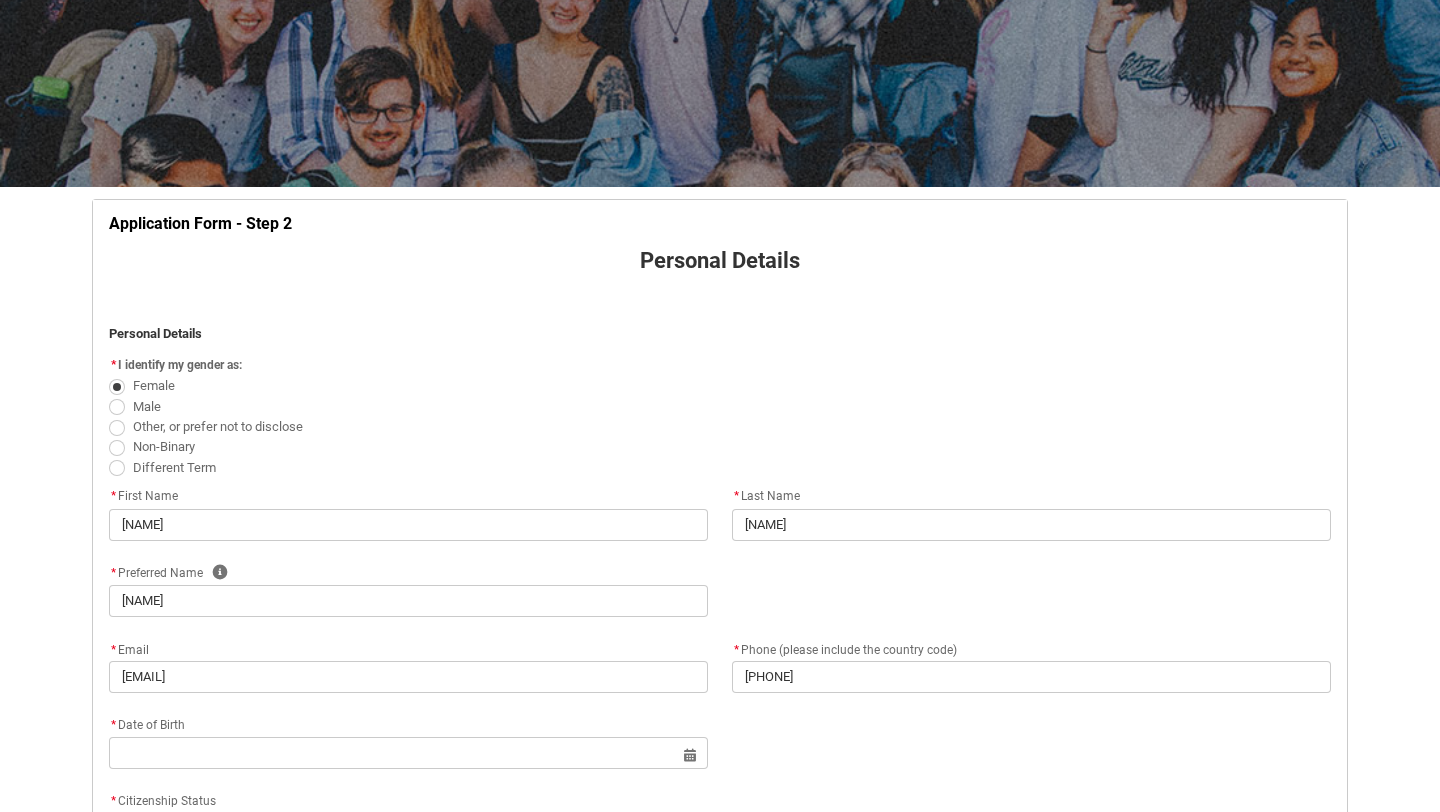 scroll, scrollTop: 489, scrollLeft: 0, axis: vertical 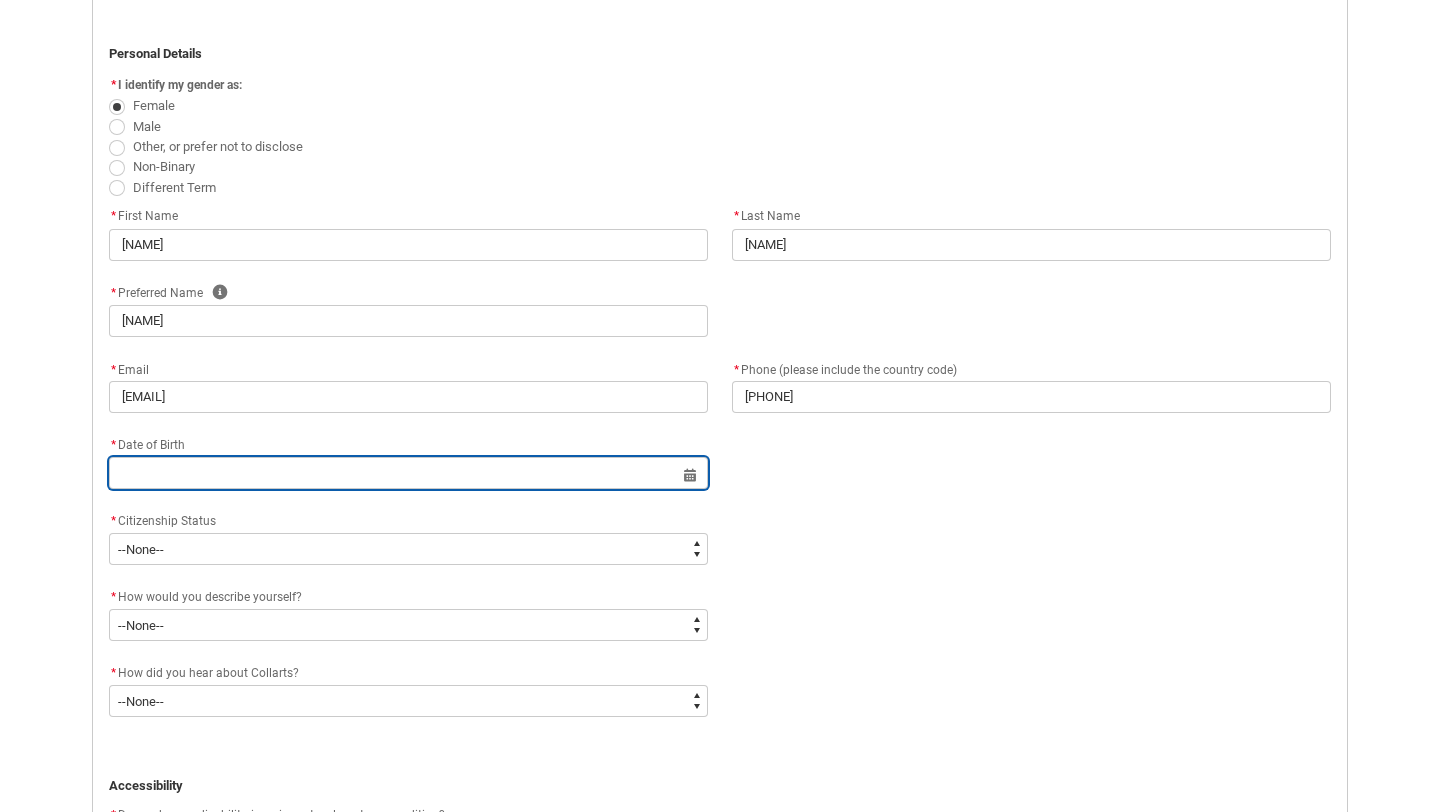 click at bounding box center (408, 473) 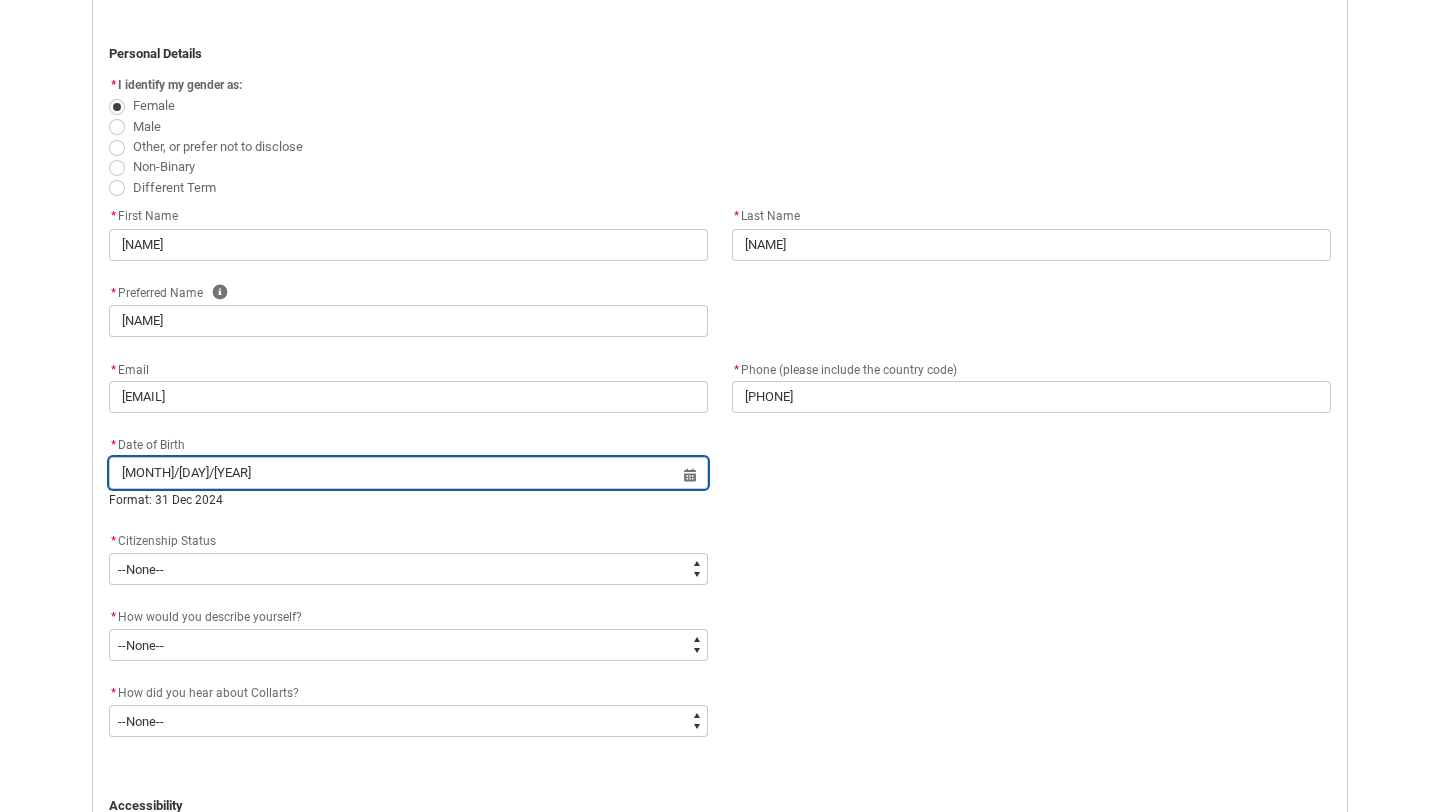 type on "[MONTH]/[DAY]/[YEAR]" 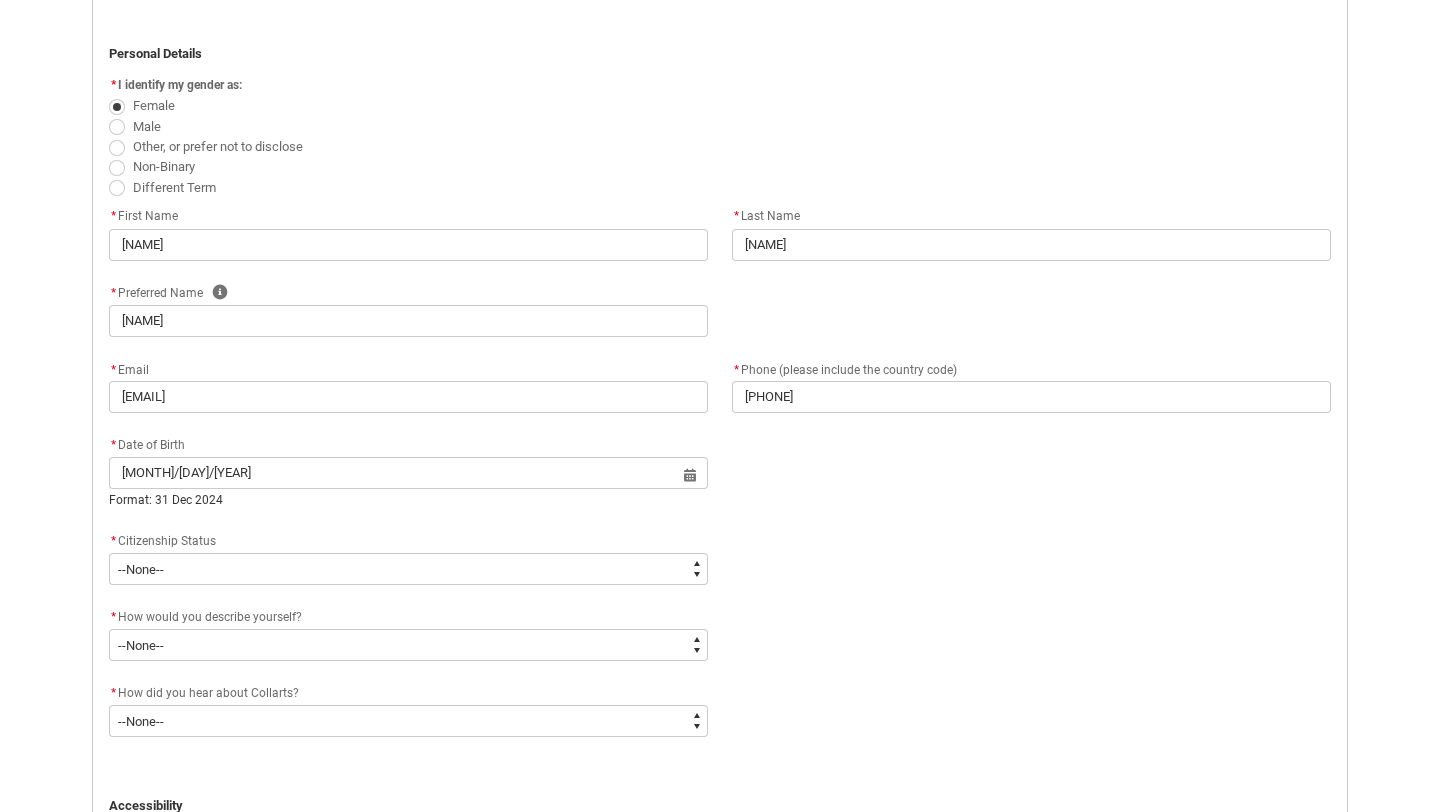 click on "* Citizenship Status" 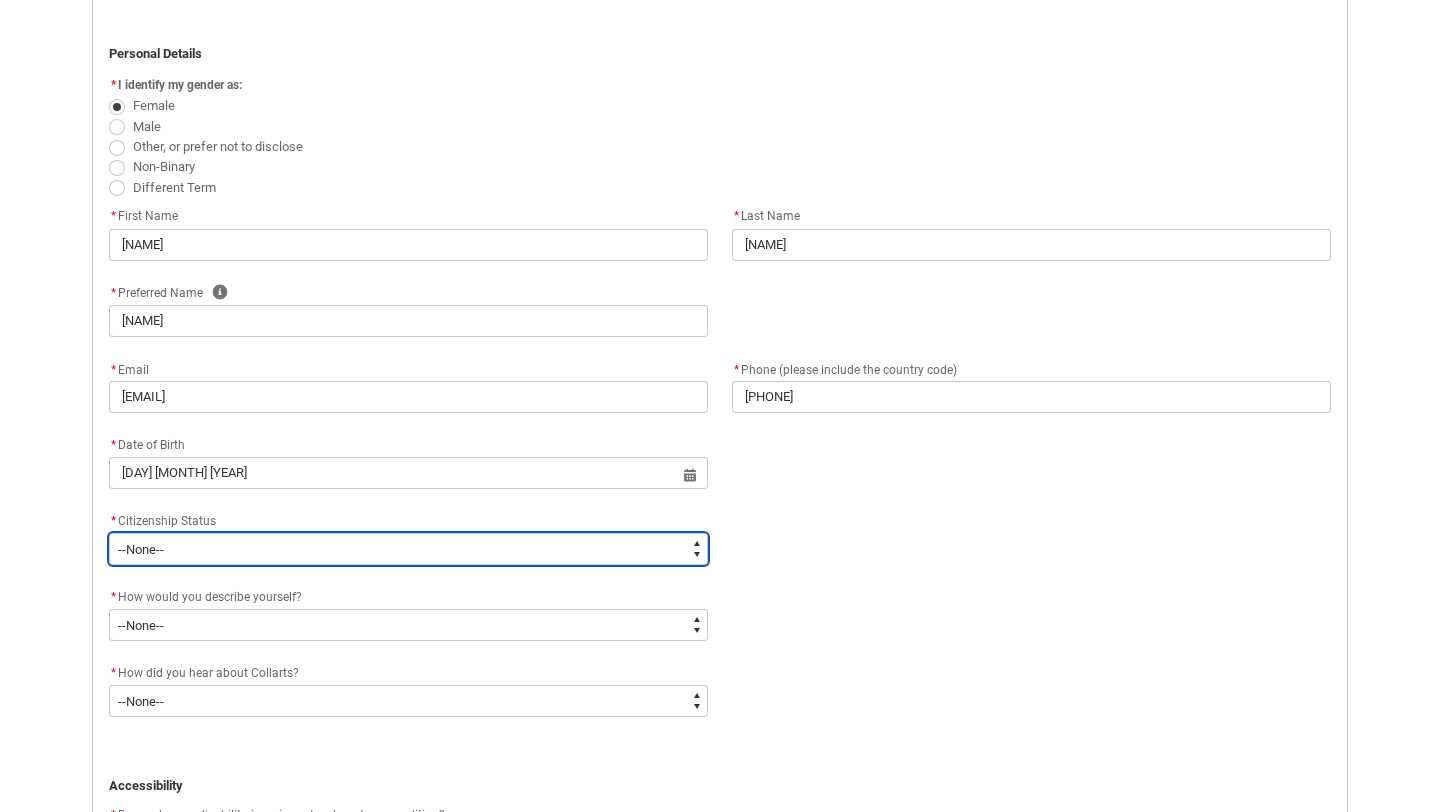 click on "--None-- Australian Citizen Humanitarian Visa New Zealand citizen Other Permanent Resident Visa Student Visa" at bounding box center (408, 549) 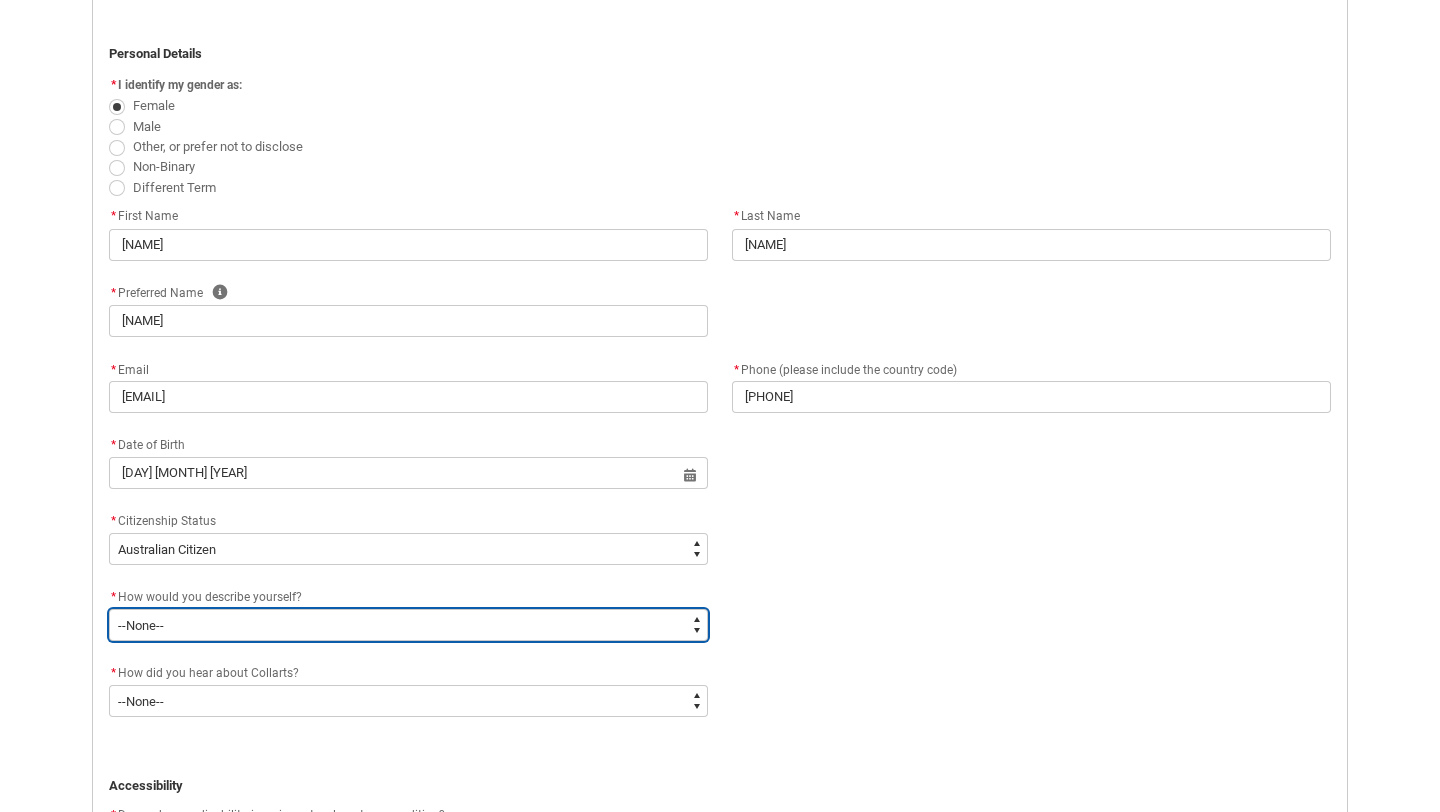 click on "--None-- I'm currently in Year 12 and planning what I'll do after school I've completed Year 12 I took some time off after high school and want to return to study I'm looking to transfer from another college/university I'm looking for a career change I'm already in the industry/have a qualification and am looking to extend my skills" at bounding box center (408, 625) 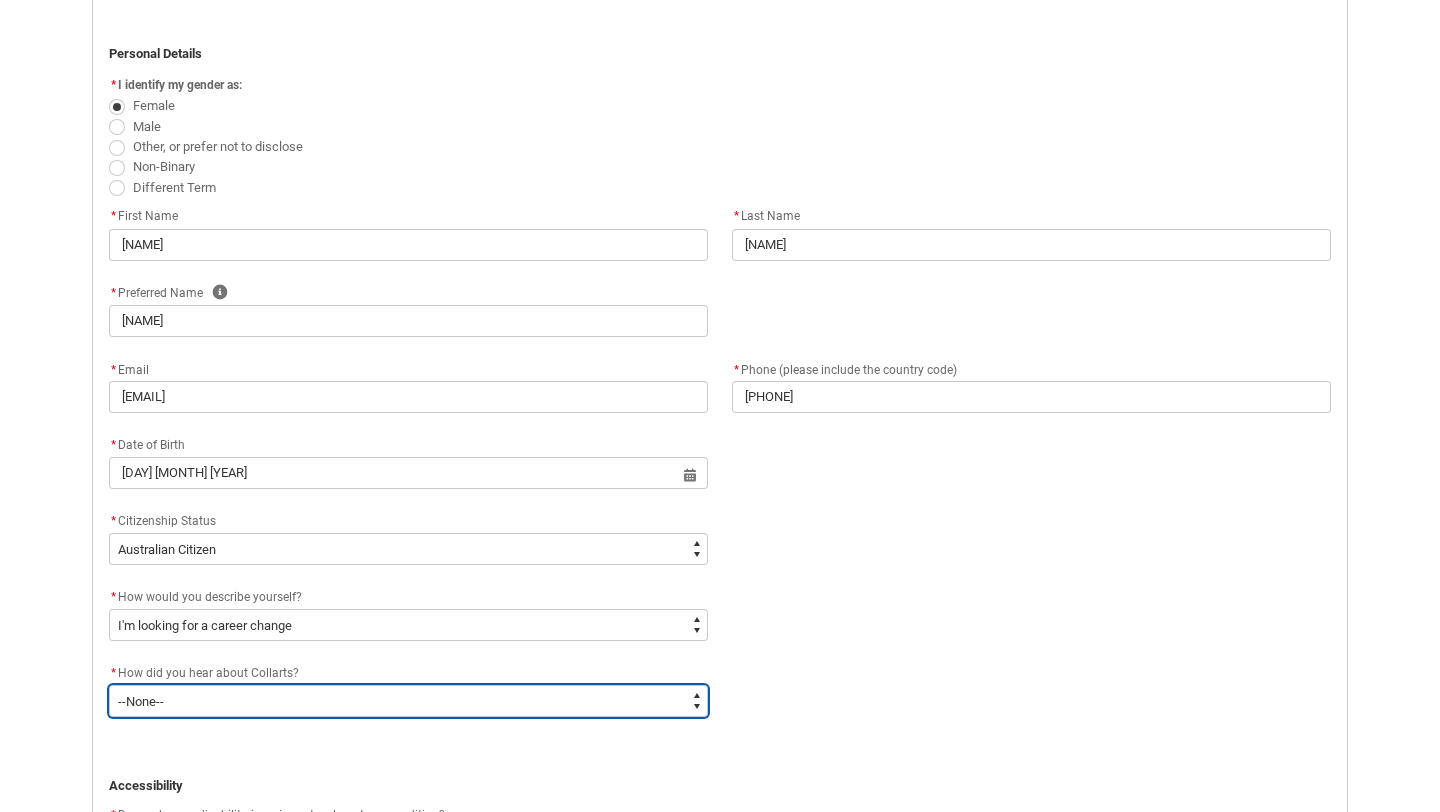 click on "--None-- Advertising - Facebook Advertising - Google Advertising - Instagram Advertising - YouTube Advertising - Other Career Advisor Career Expo Collarts Newsletter/Email Collarts Website Festivals/Events Freeza/Amplified In the Media Online Search (Google) Radio Signage Socials (Facebook, Instagram, TikTok, LinkedIn etc) Spotify VET course at school VTAC Word of mouth Workshops at Collarts Workshops at school Other" at bounding box center (408, 701) 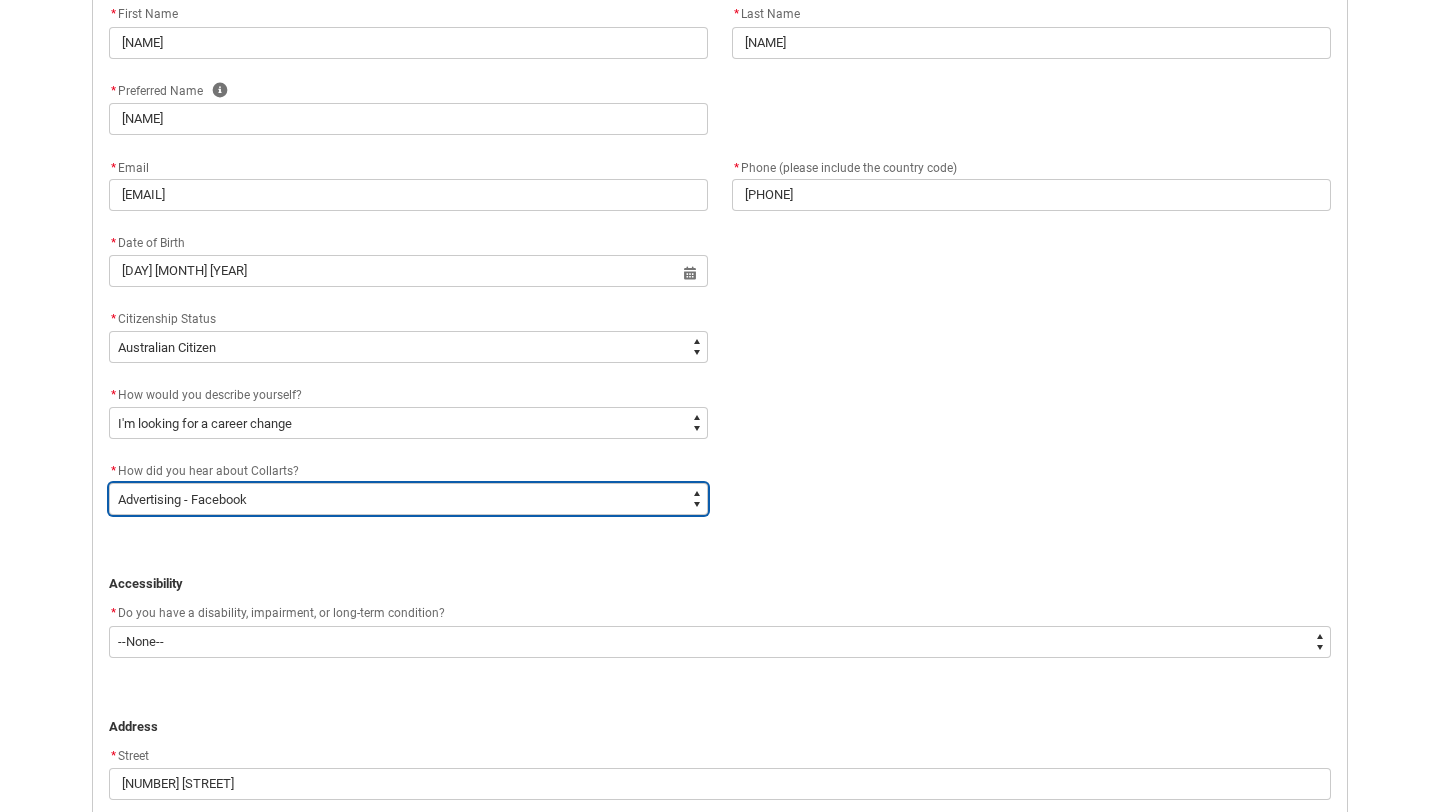 scroll, scrollTop: 696, scrollLeft: 0, axis: vertical 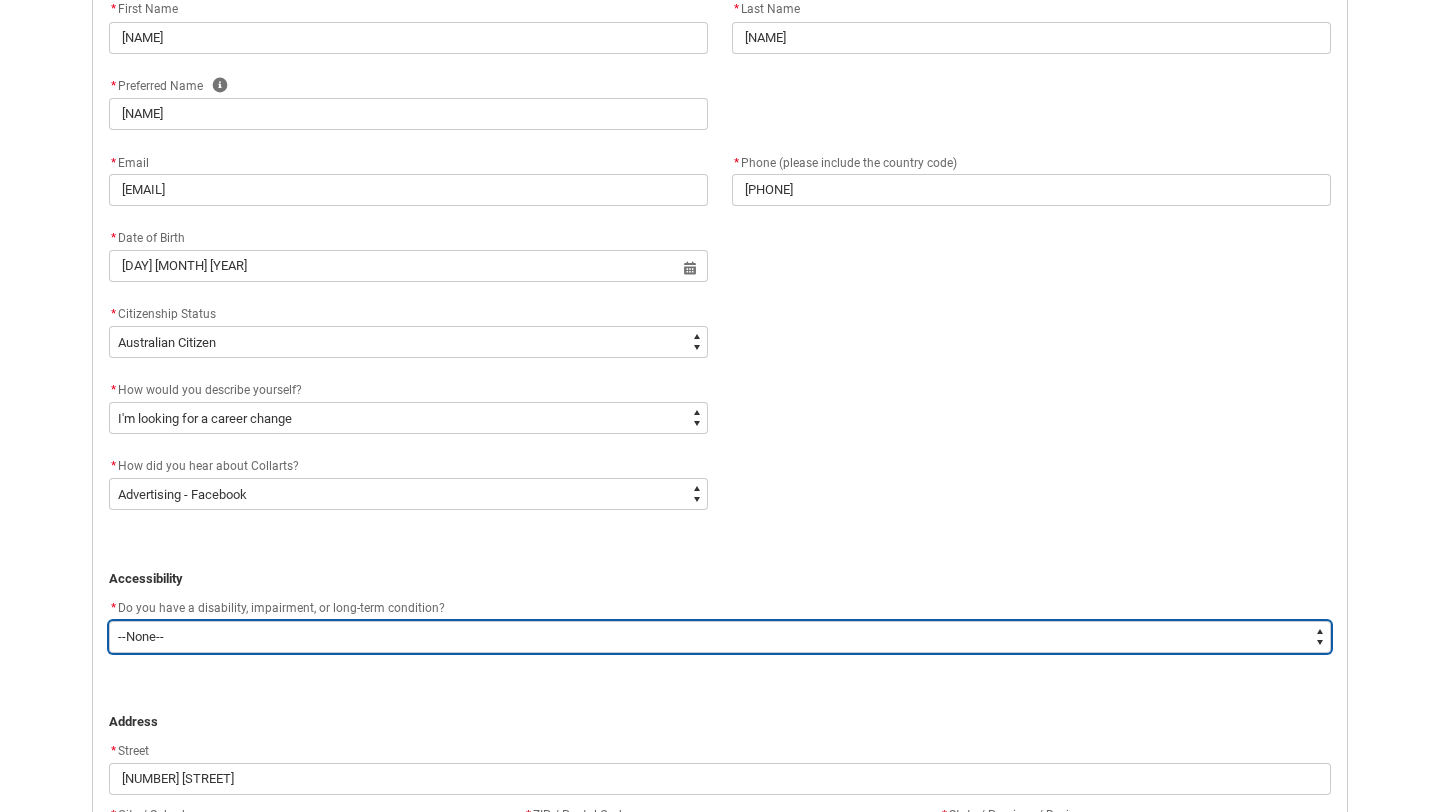 click on "--None-- Yes No" at bounding box center [720, 637] 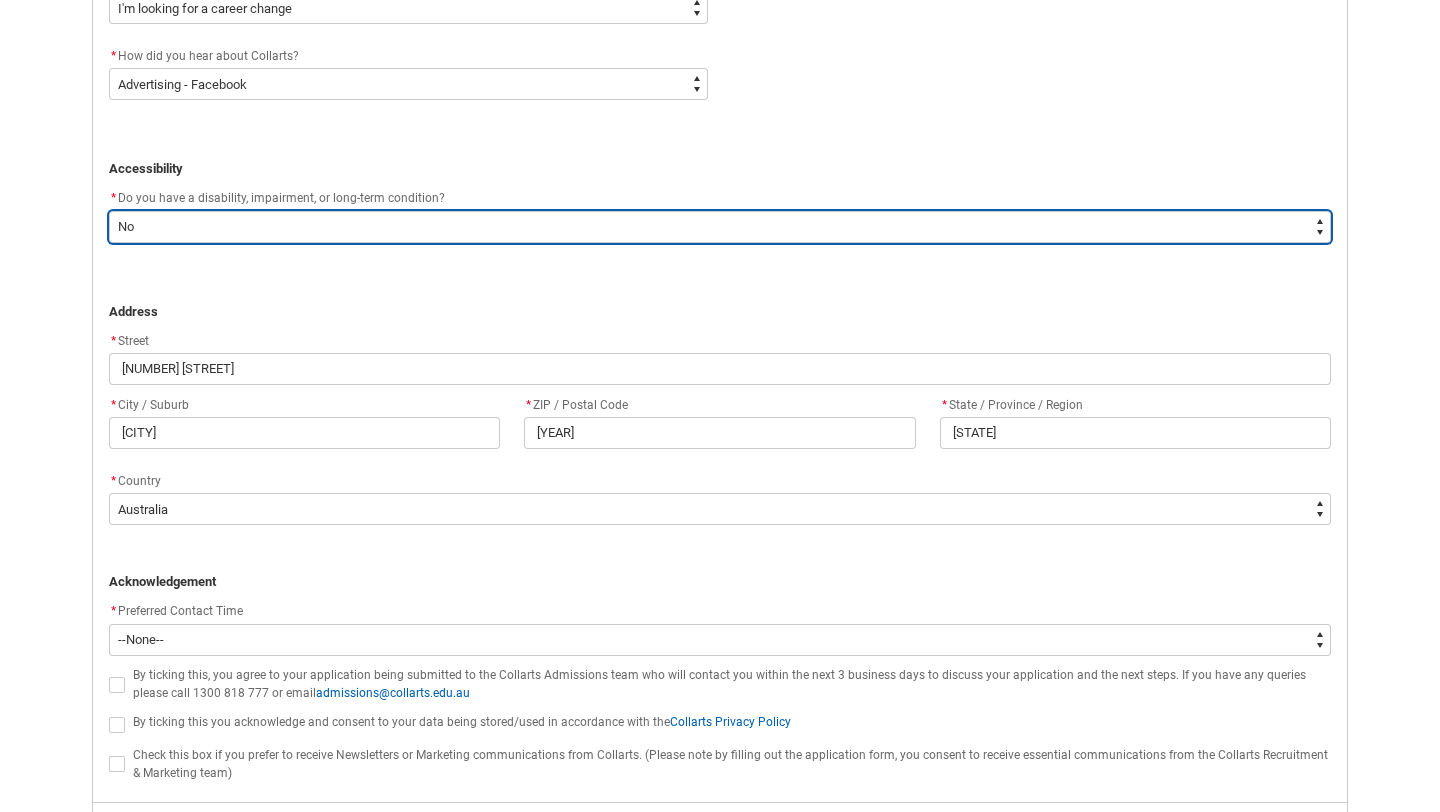 scroll, scrollTop: 1194, scrollLeft: 0, axis: vertical 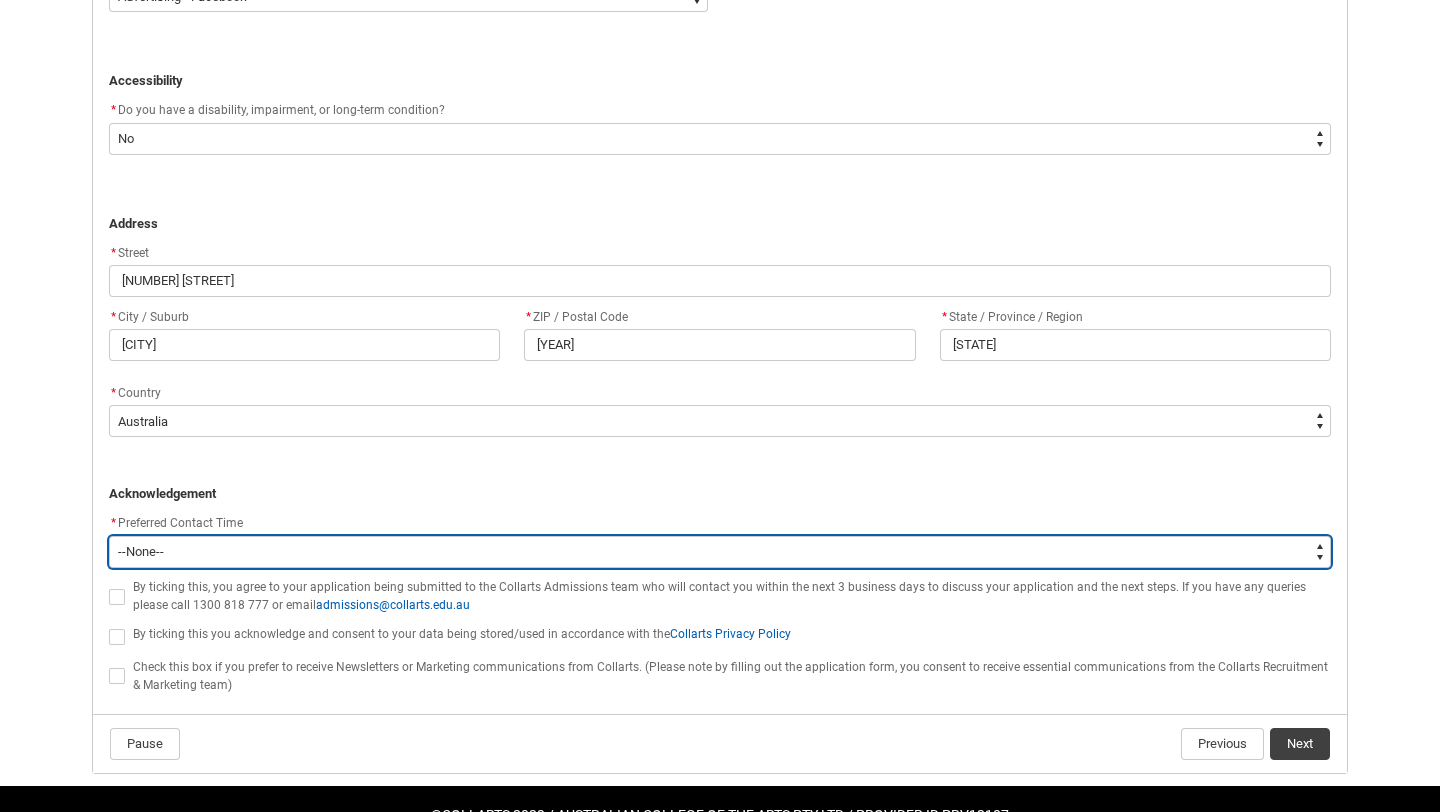 click on "--None-- Morning (9:00AM-12:00PM) Afternoon (12:00PM-5:00PM)" at bounding box center (720, 552) 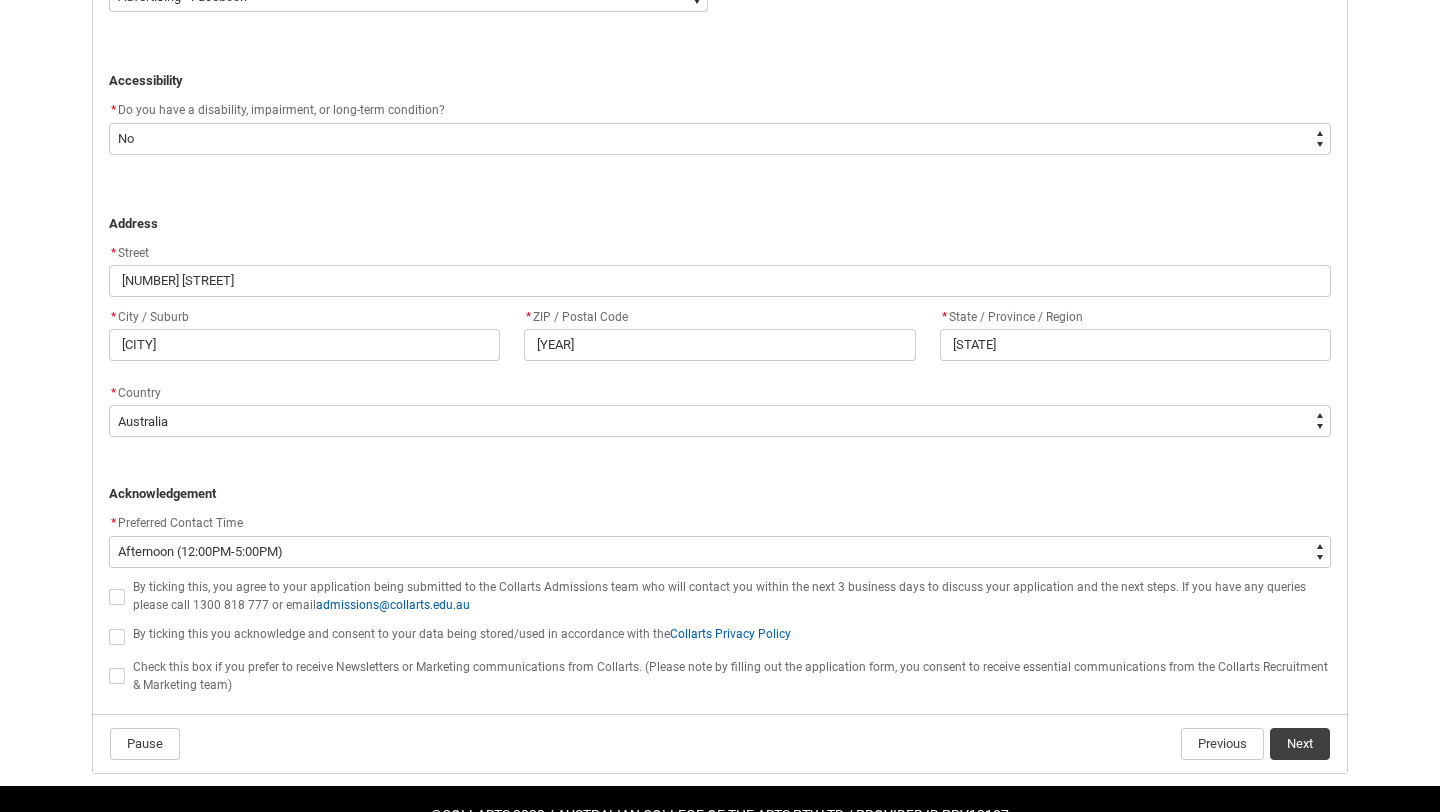 click 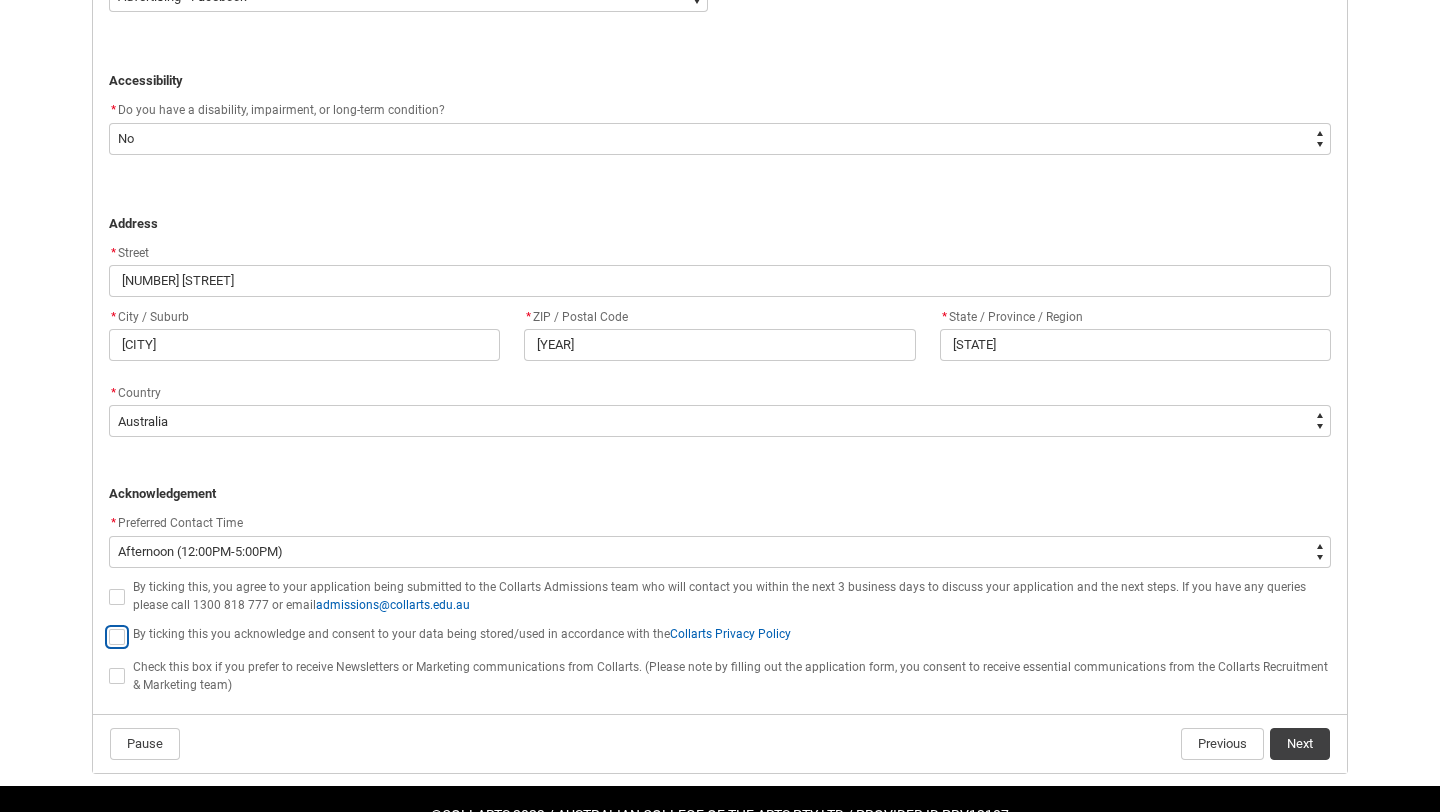 click at bounding box center [108, 625] 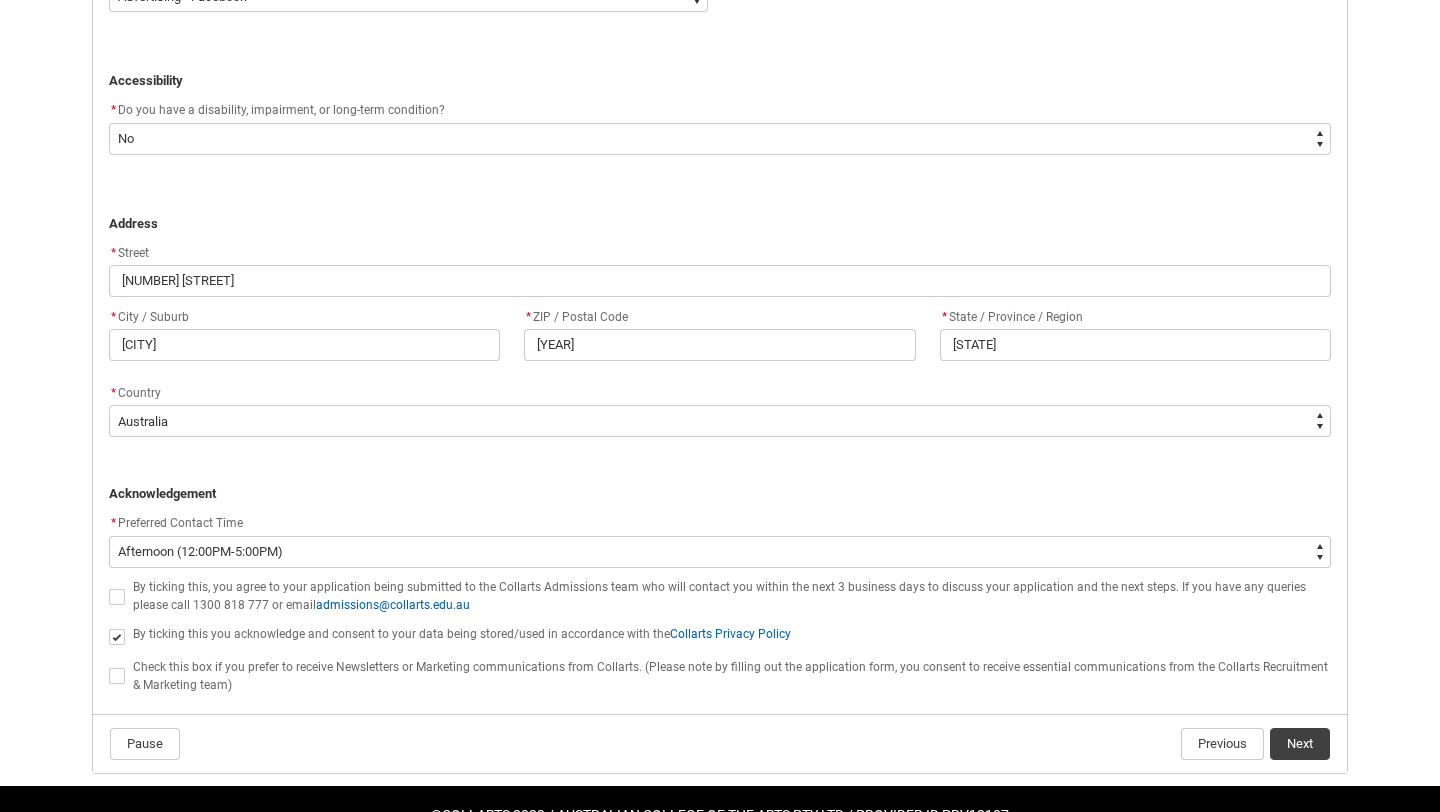 click 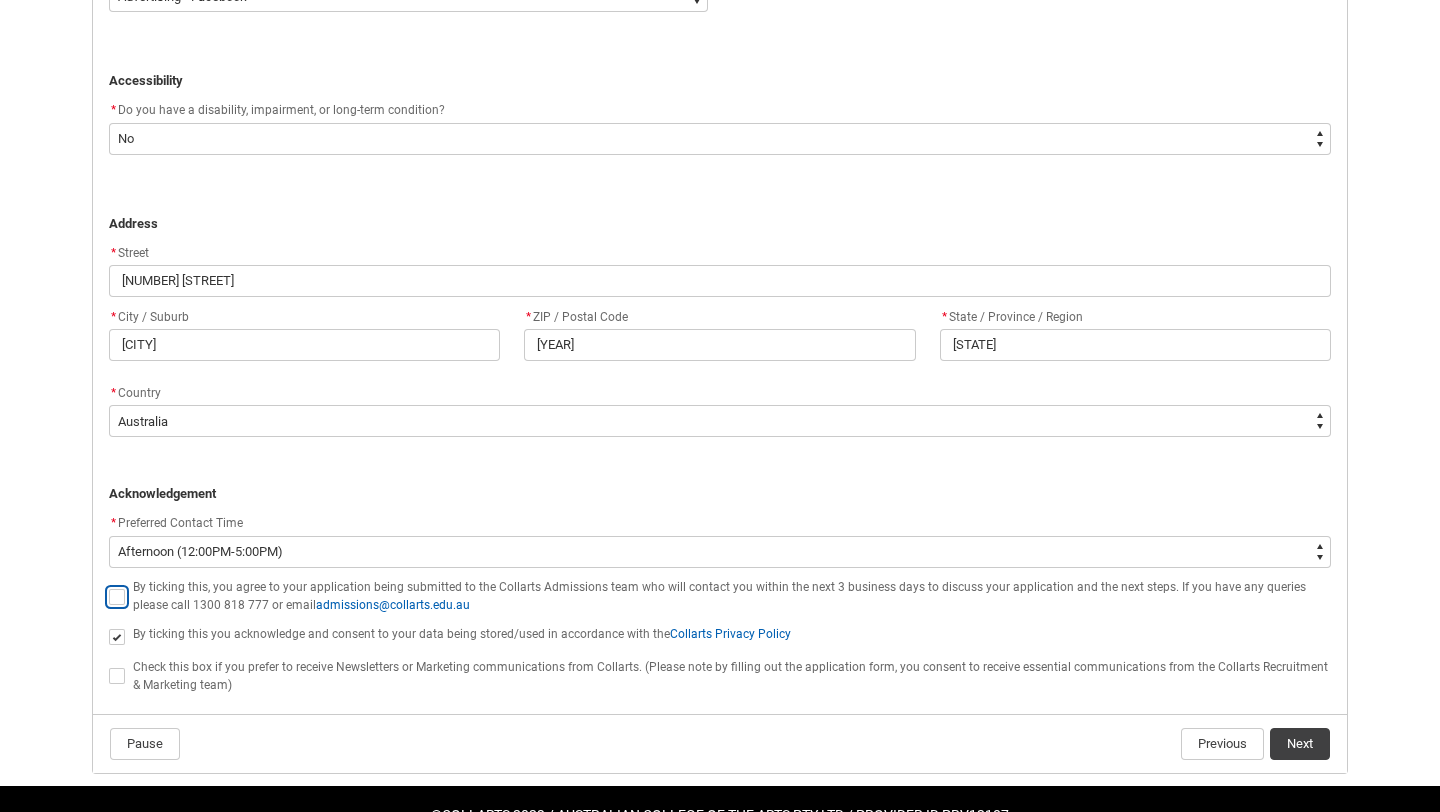 click at bounding box center [108, 585] 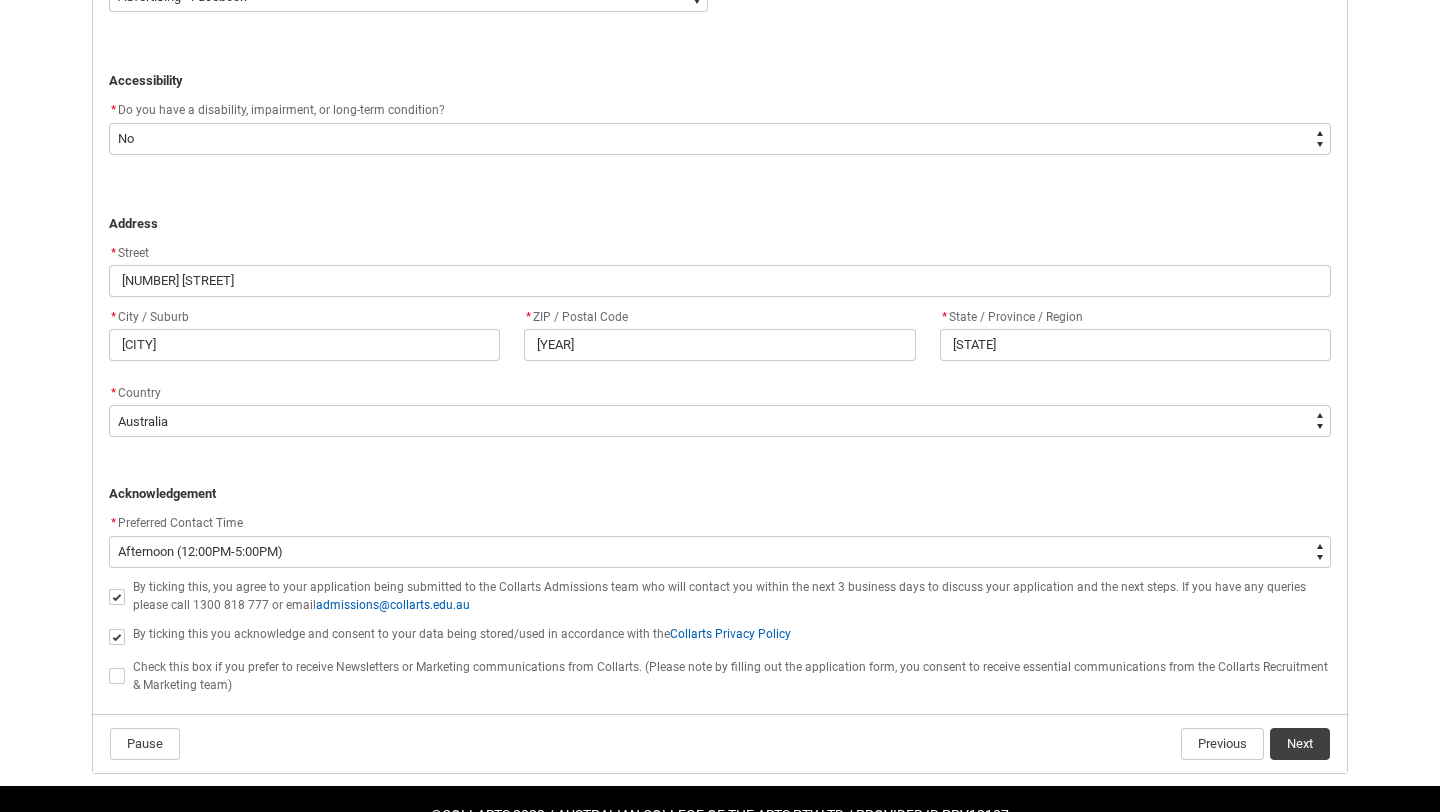 click 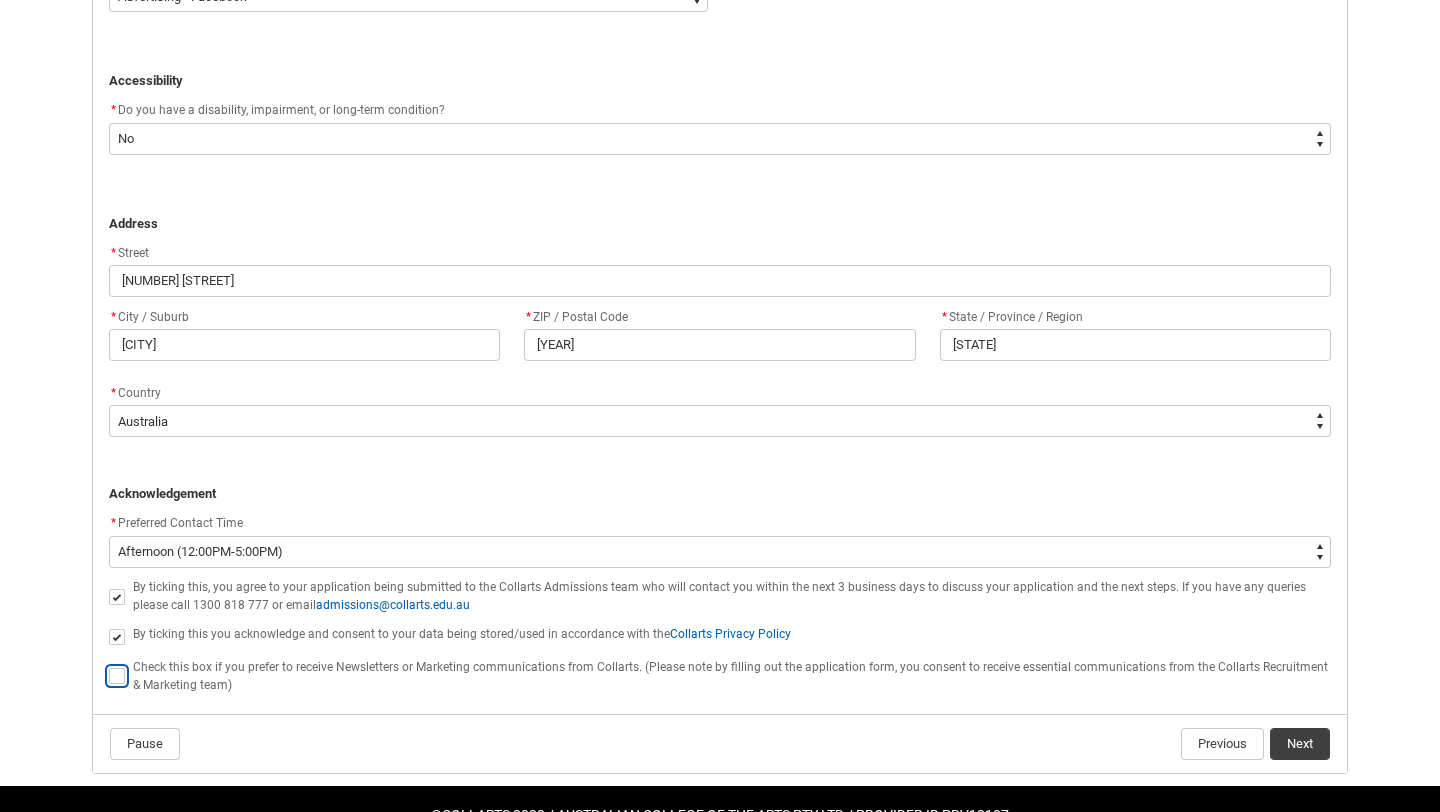 click at bounding box center [108, 665] 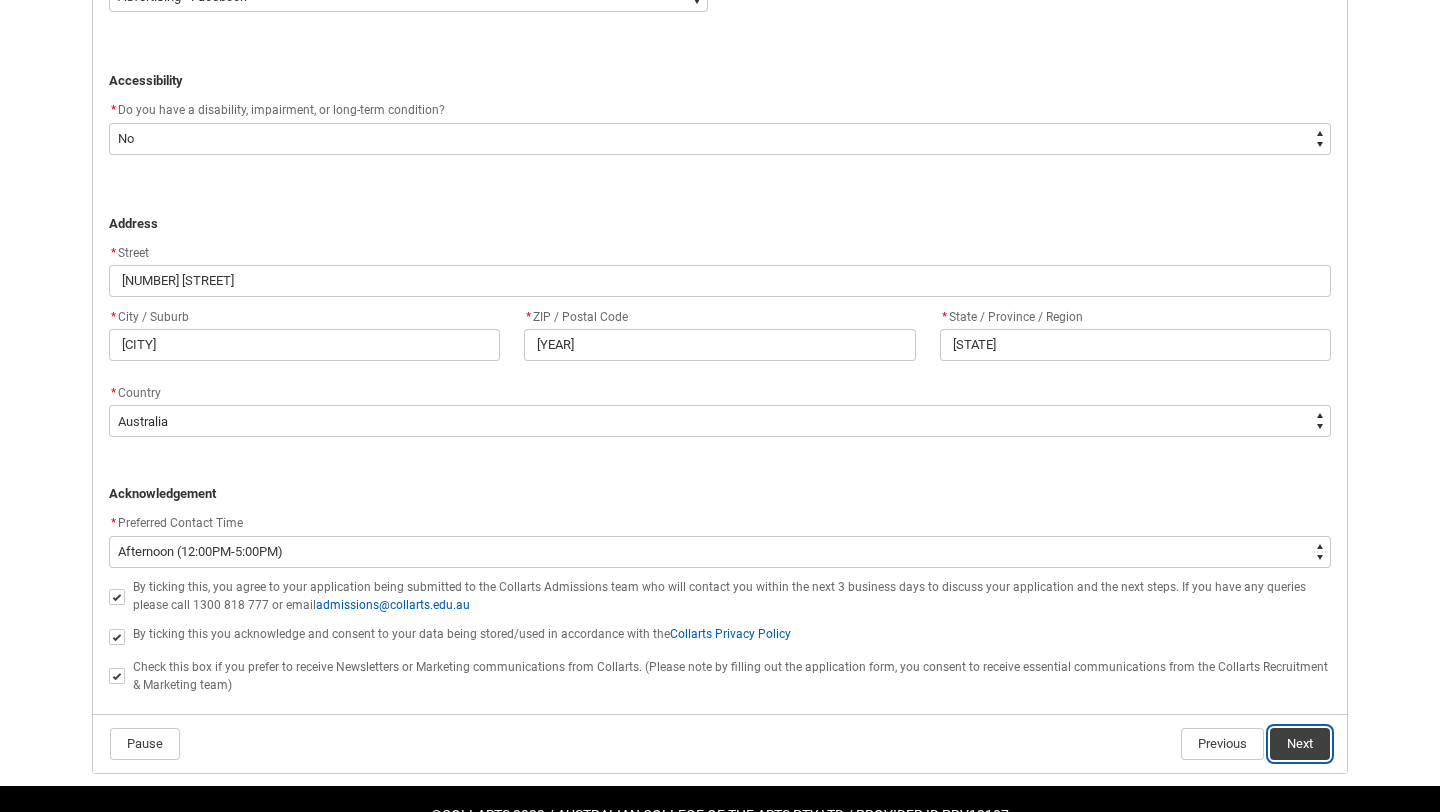 click on "Next" 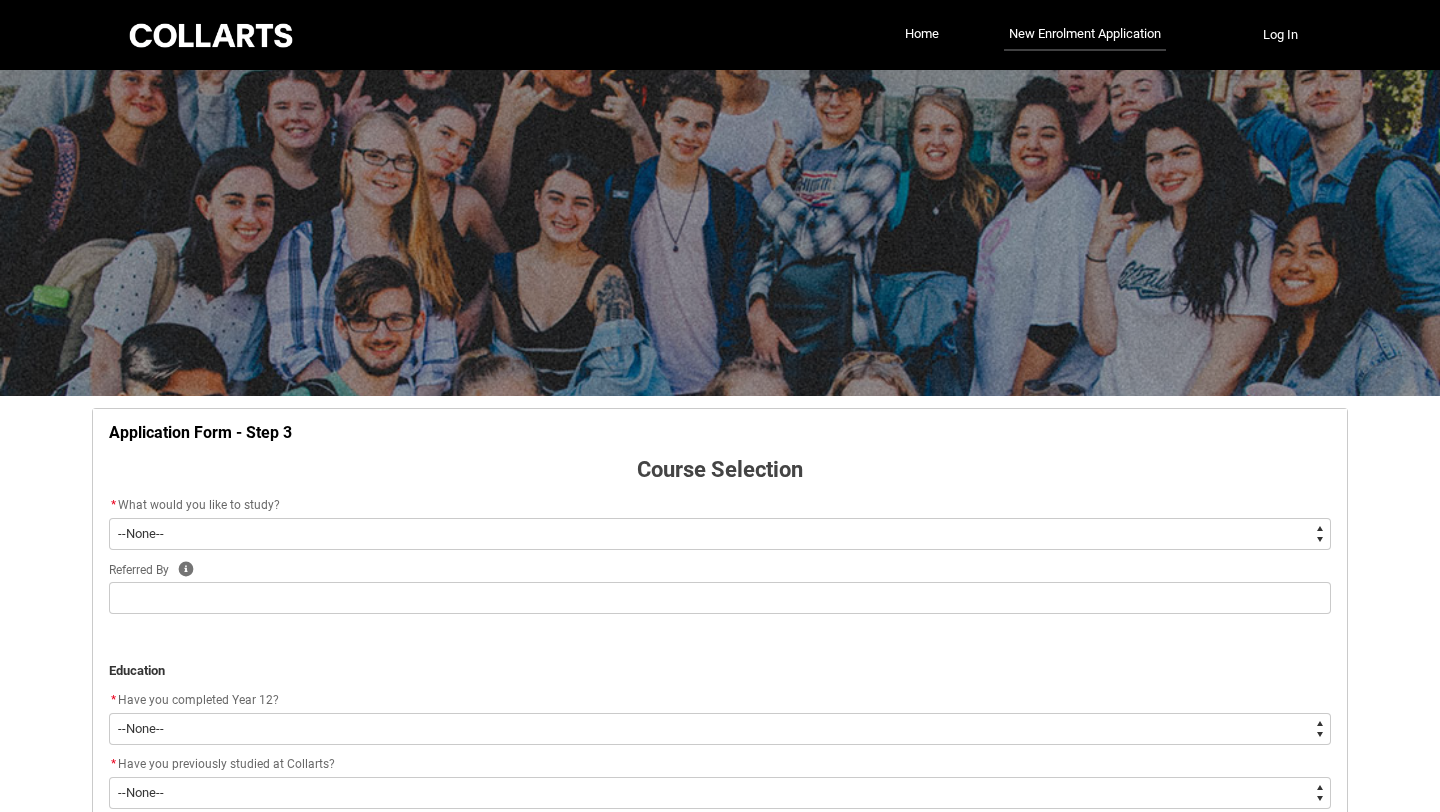scroll, scrollTop: 209, scrollLeft: 0, axis: vertical 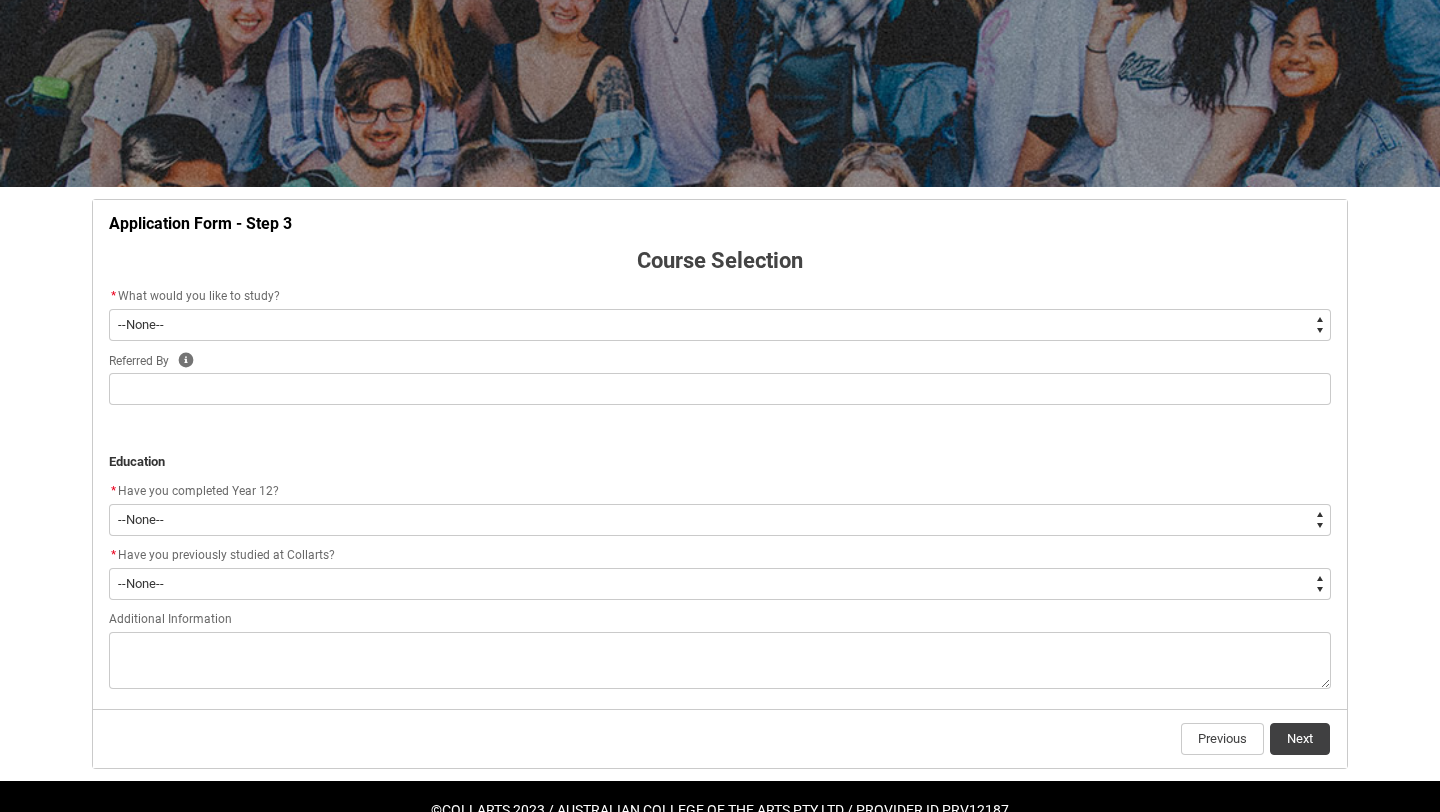 click on "--None-- Diploma Bachelor Post Graduate" at bounding box center [720, 325] 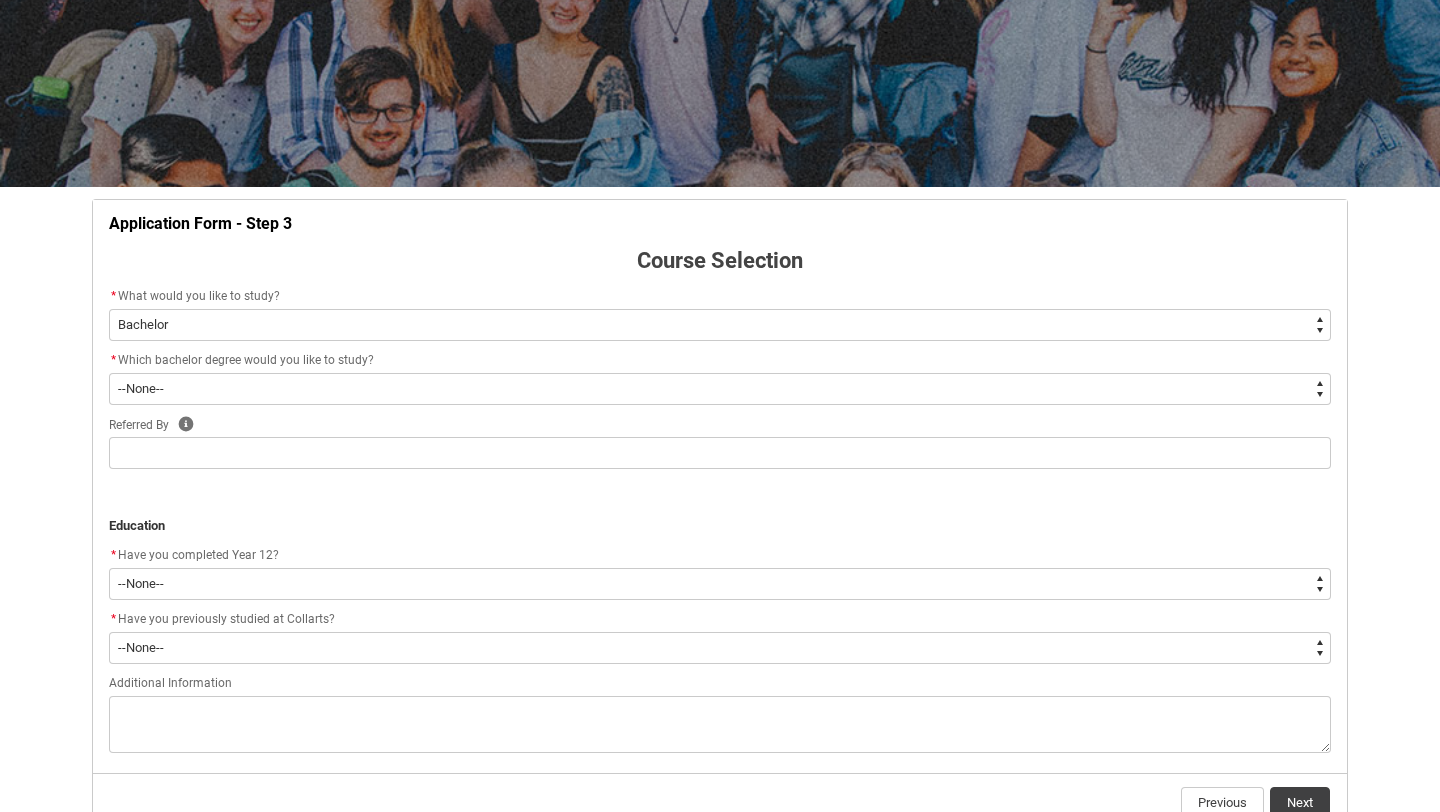 click on "* Which bachelor degree would you like to study?" 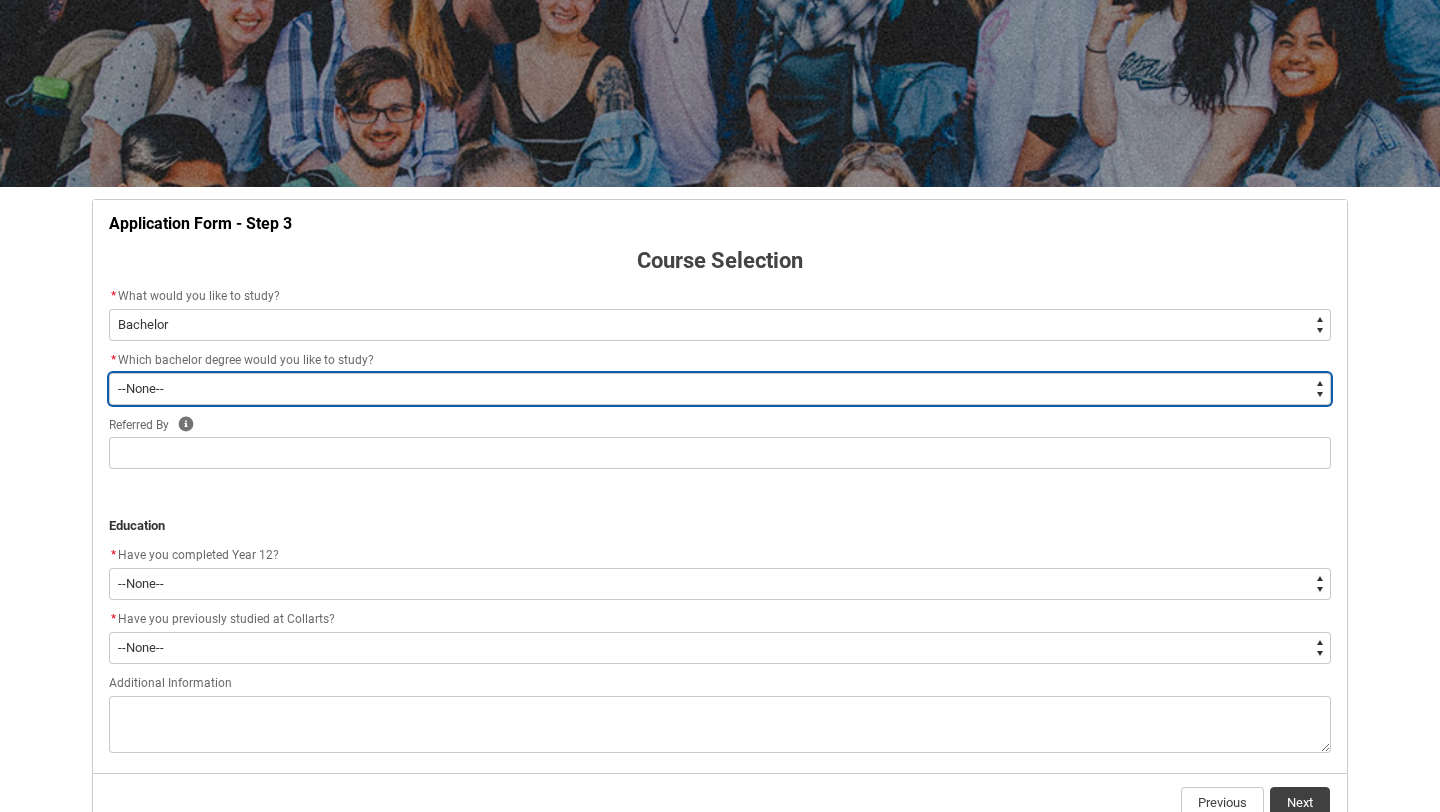 click on "--None-- Bachelor of 2D Animation Bachelor of Applied Business (Entertainment Management) Bachelor of Arts (Interior Design) Bachelor of Audio Production Bachelor of Design (Fashion & Sustainability) Bachelor of Digital and Social Media Bachelor of Event Management Bachelor of Fashion Marketing (Branding and Communications) Bachelor of Fashion Marketing (Buying and Retail Management) Bachelor of Game Design Bachelor of Graphic and Digital Design Bachelor of Journalism and New Media Bachelor of Music Performance Bachelor of Music Production Bachelor of Performing Arts (Acting) Bachelor of Performing Arts (Stage Management) Bachelor of Performing Arts (Writing & Directing) Bachelor of Performing Arts (Comedy) Bachelor of Photography Bachelor of Screen & Media Double Degree - Bachelor of Audio Production & Bachelor of Applied Business (Entertainment Management) Double Degree - Bachelor of Design (Fashion & Sustainability) and Bachelor of Applied Business (Fashion Marketing)" at bounding box center (720, 389) 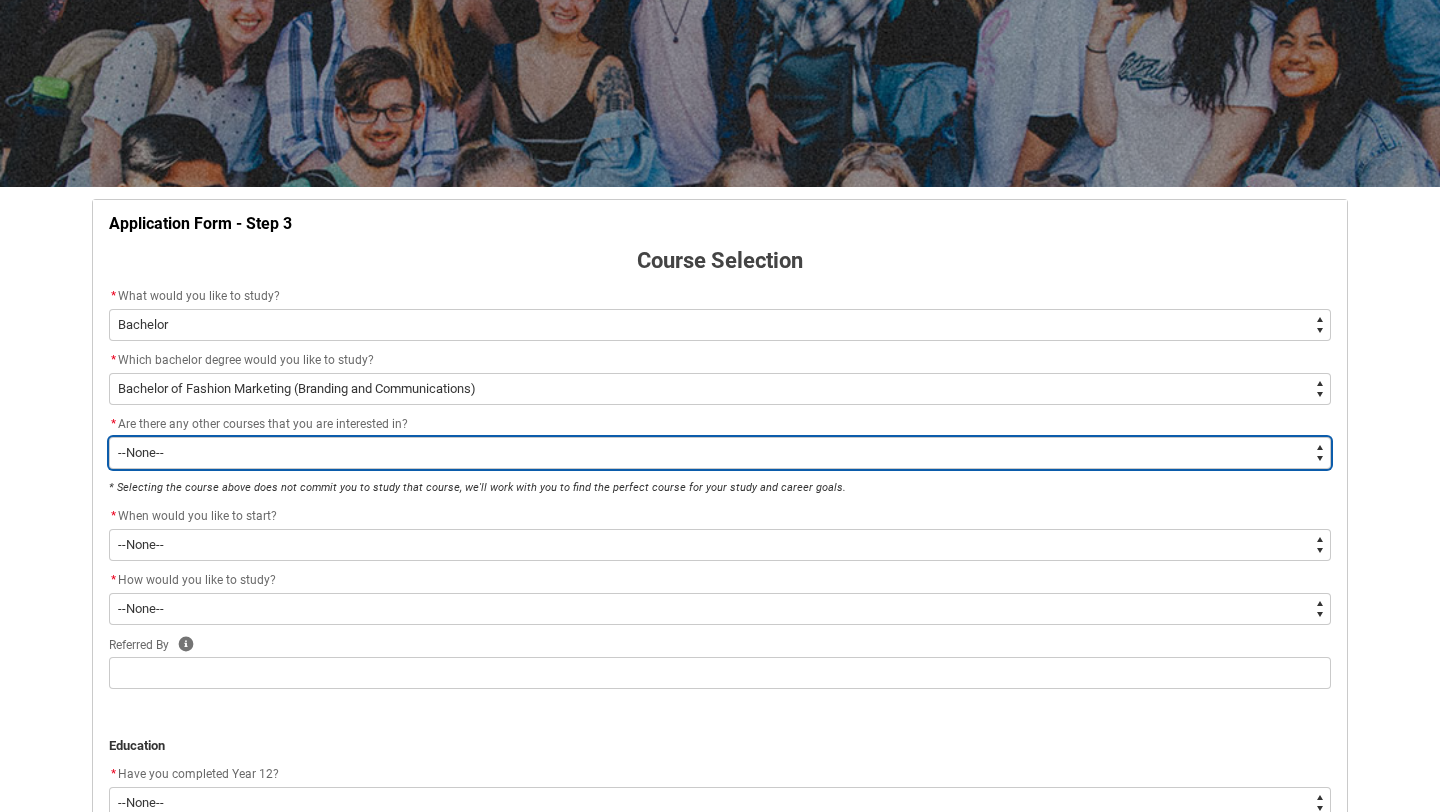 click on "--None-- Yes No" at bounding box center [720, 453] 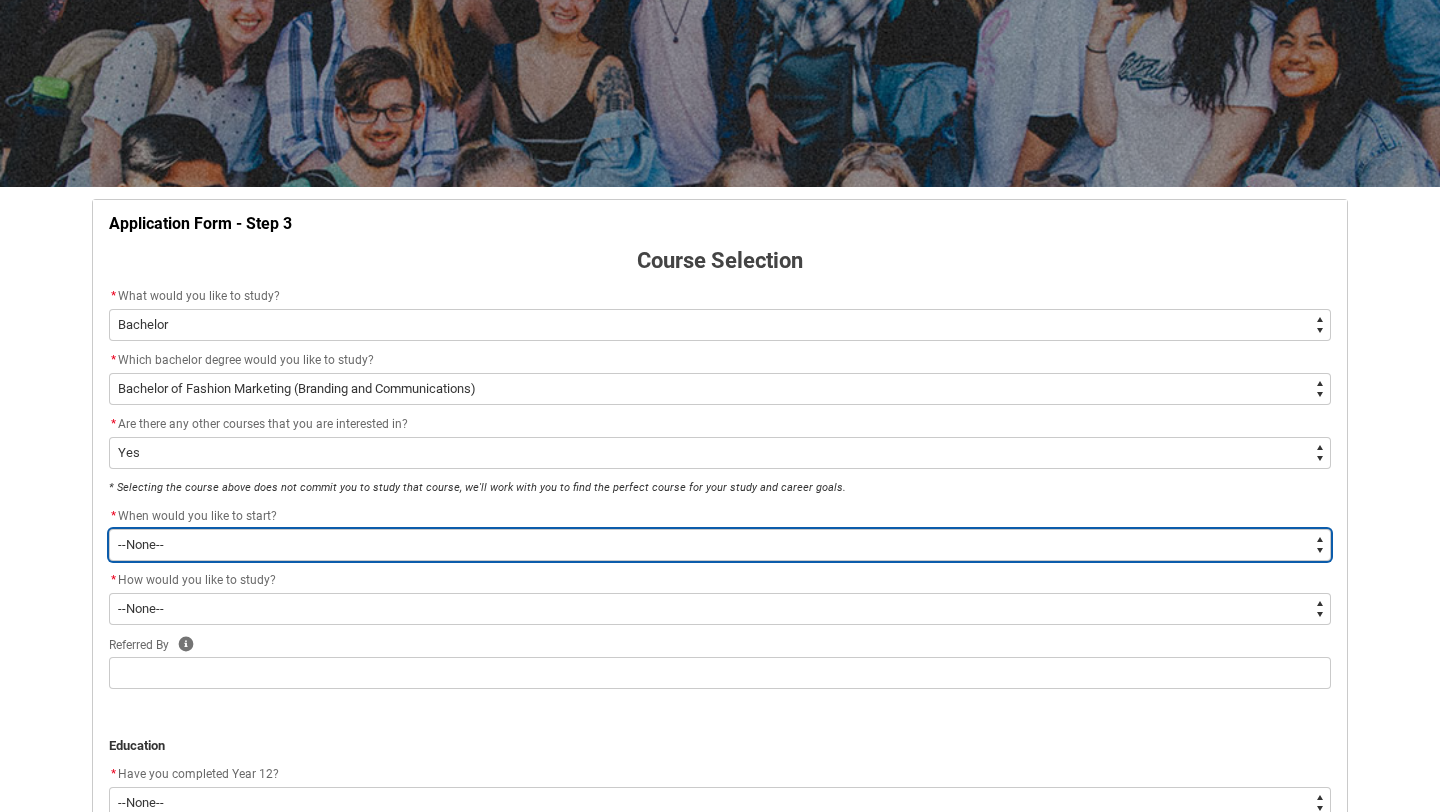 click on "--None-- Trimester 1 2026, starting February 2026 Trimester 3 2025, starting September 2025" at bounding box center (720, 545) 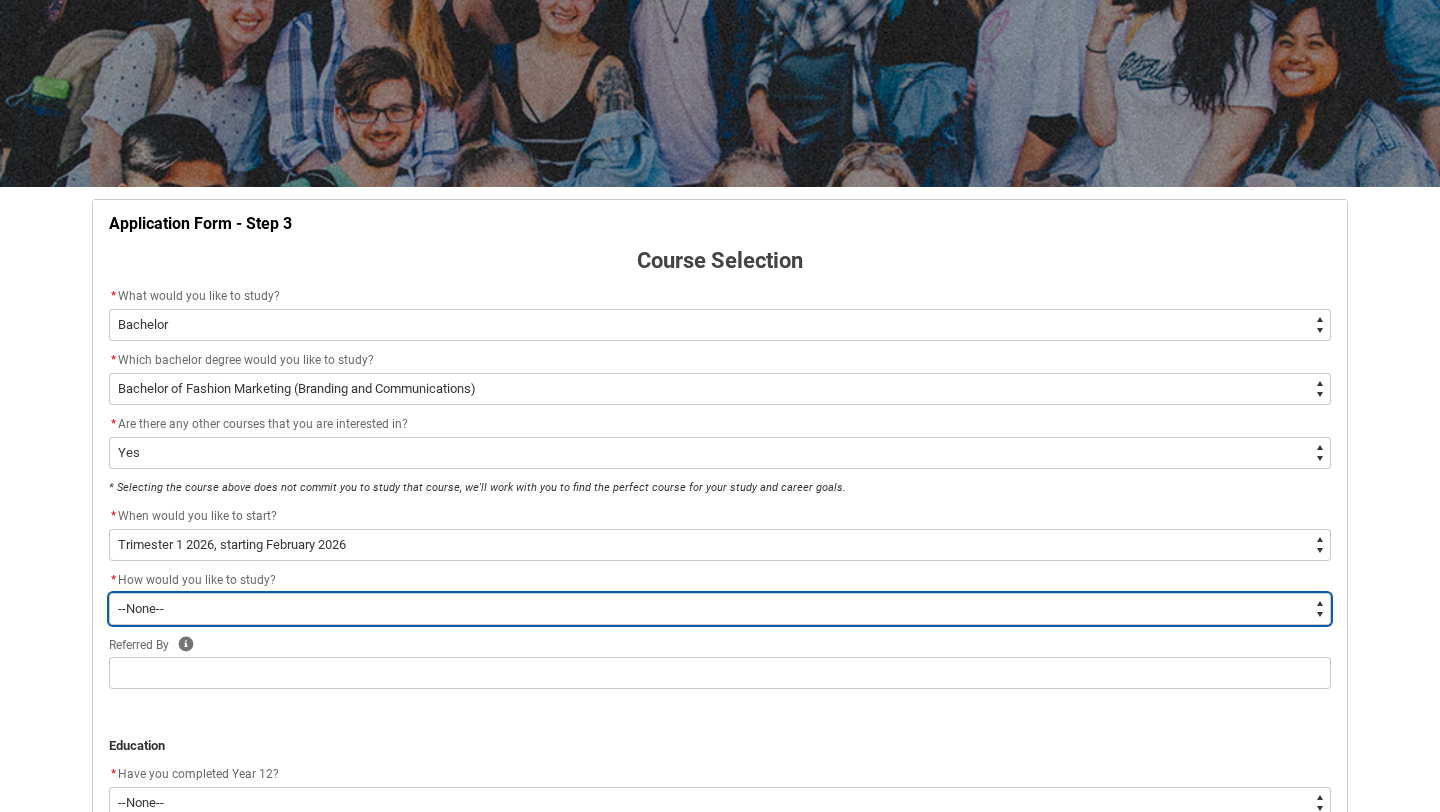 click on "--None-- On-campus Online" at bounding box center (720, 609) 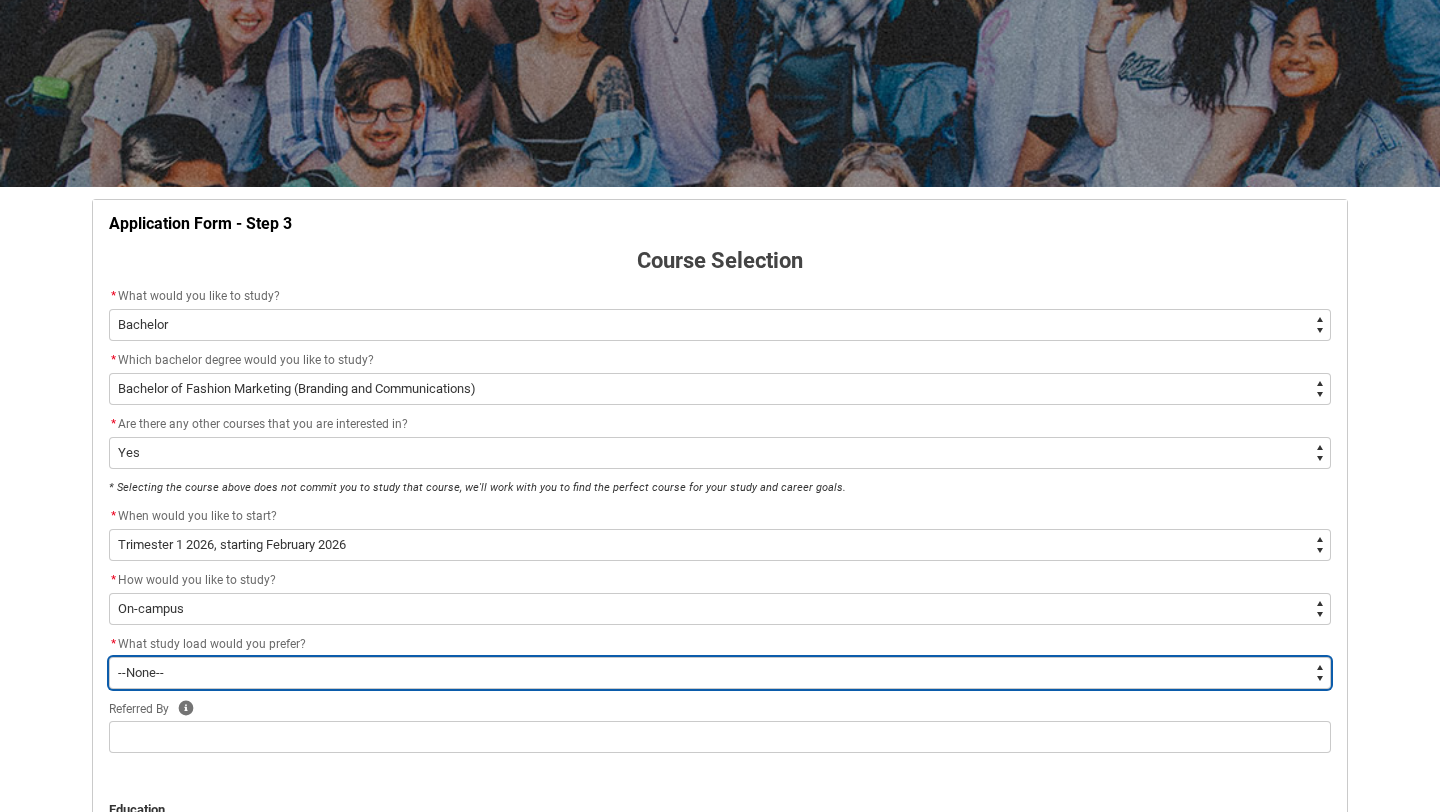 click on "--None-- Full-time Part-time" at bounding box center (720, 673) 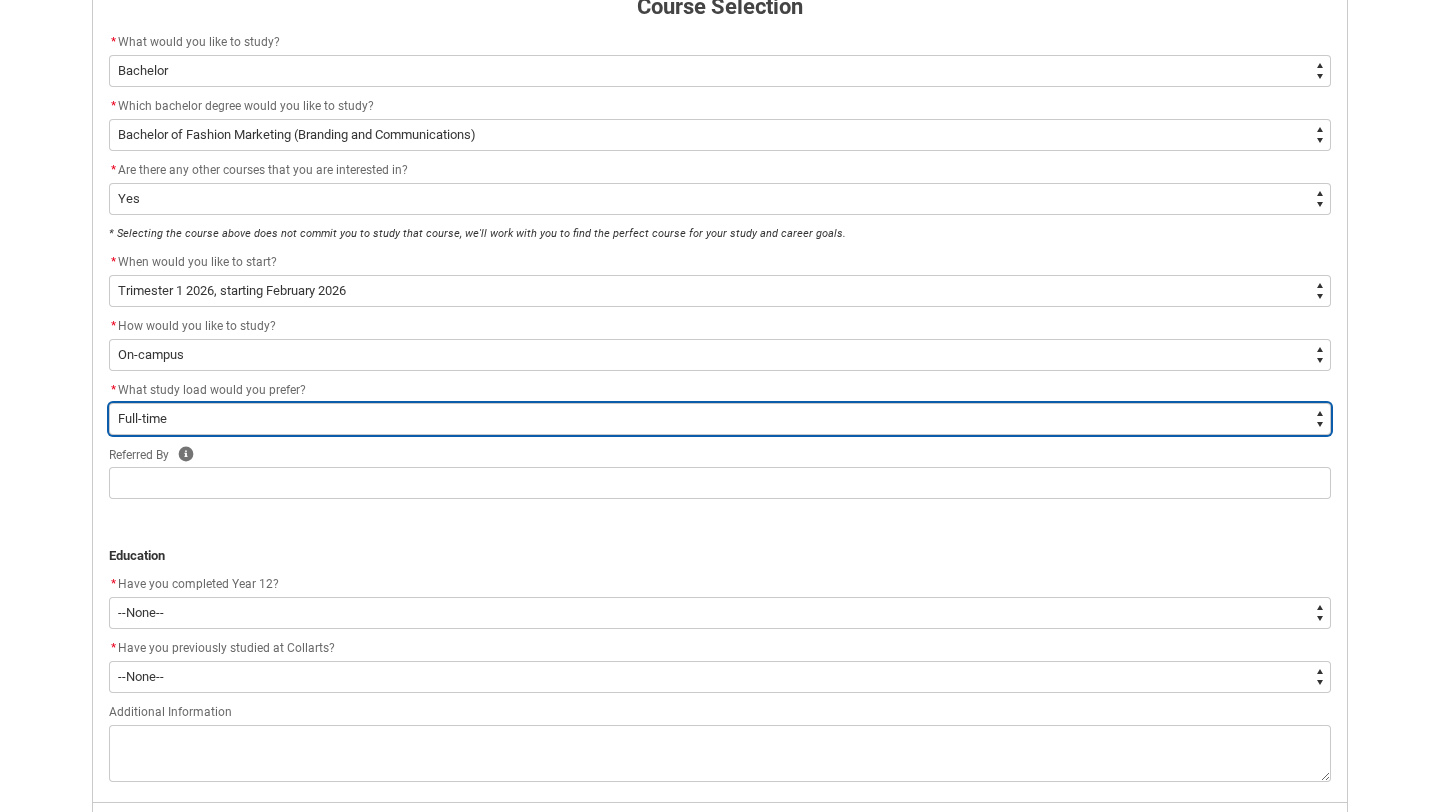 scroll, scrollTop: 606, scrollLeft: 0, axis: vertical 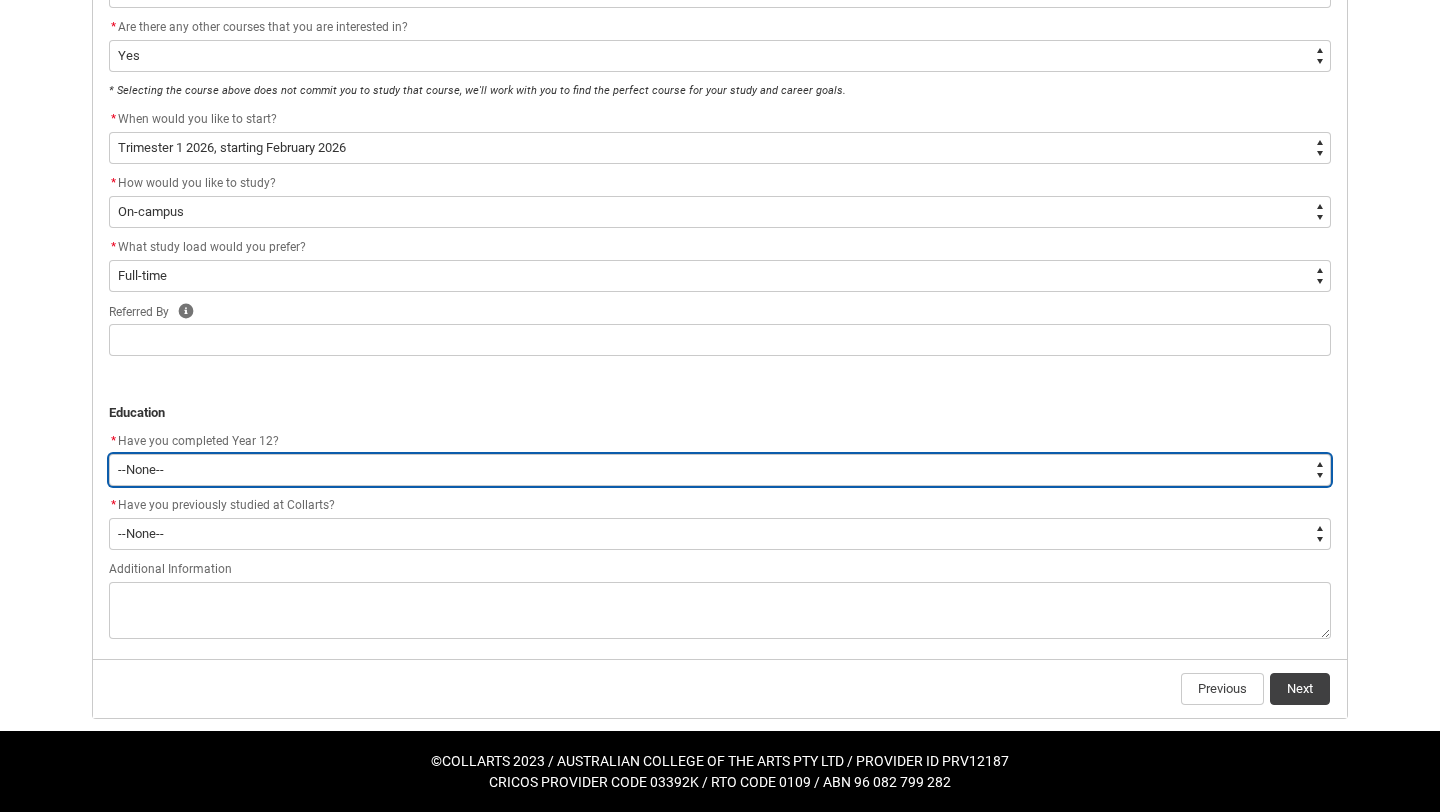 click on "--None-- Yes No Other" at bounding box center [720, 470] 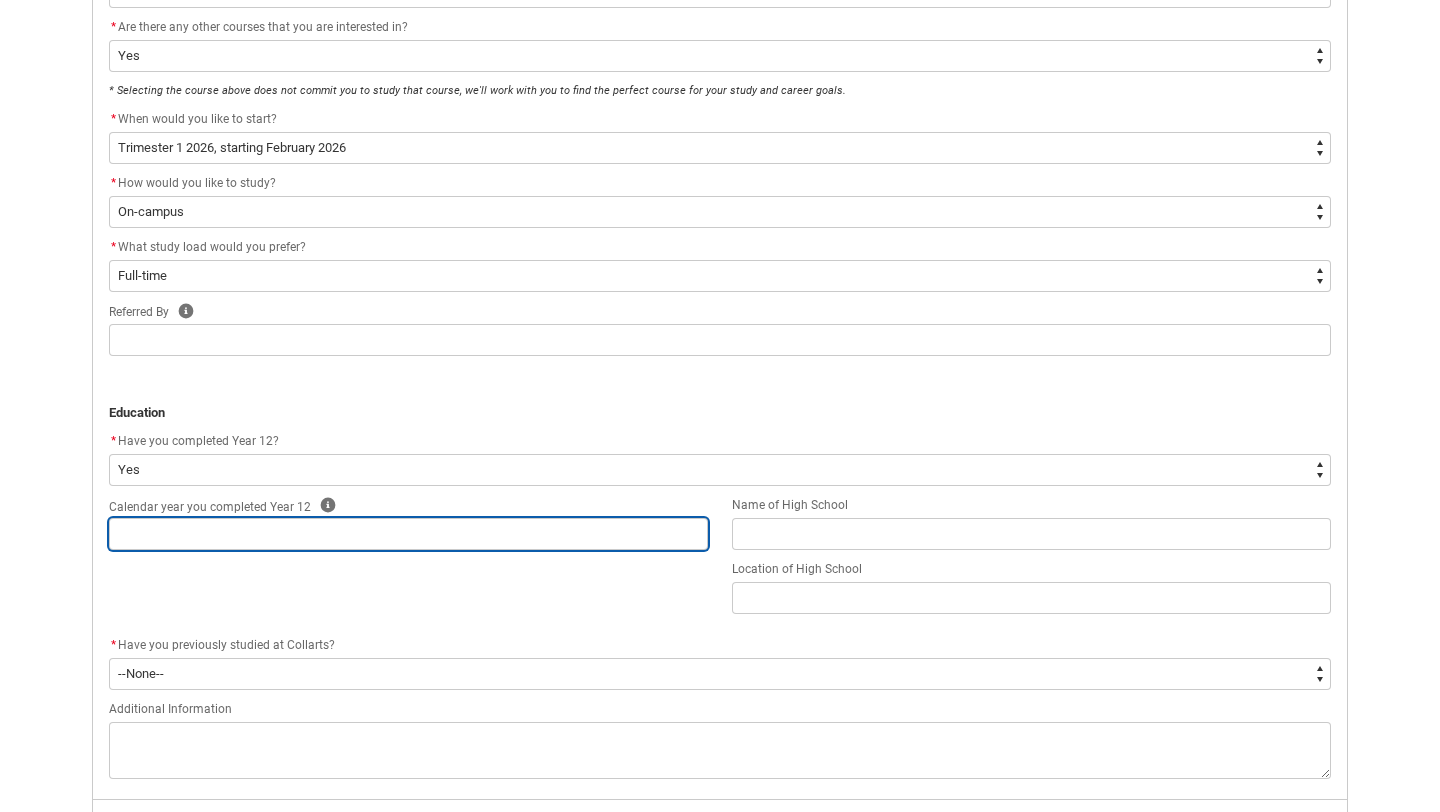 click at bounding box center (408, 534) 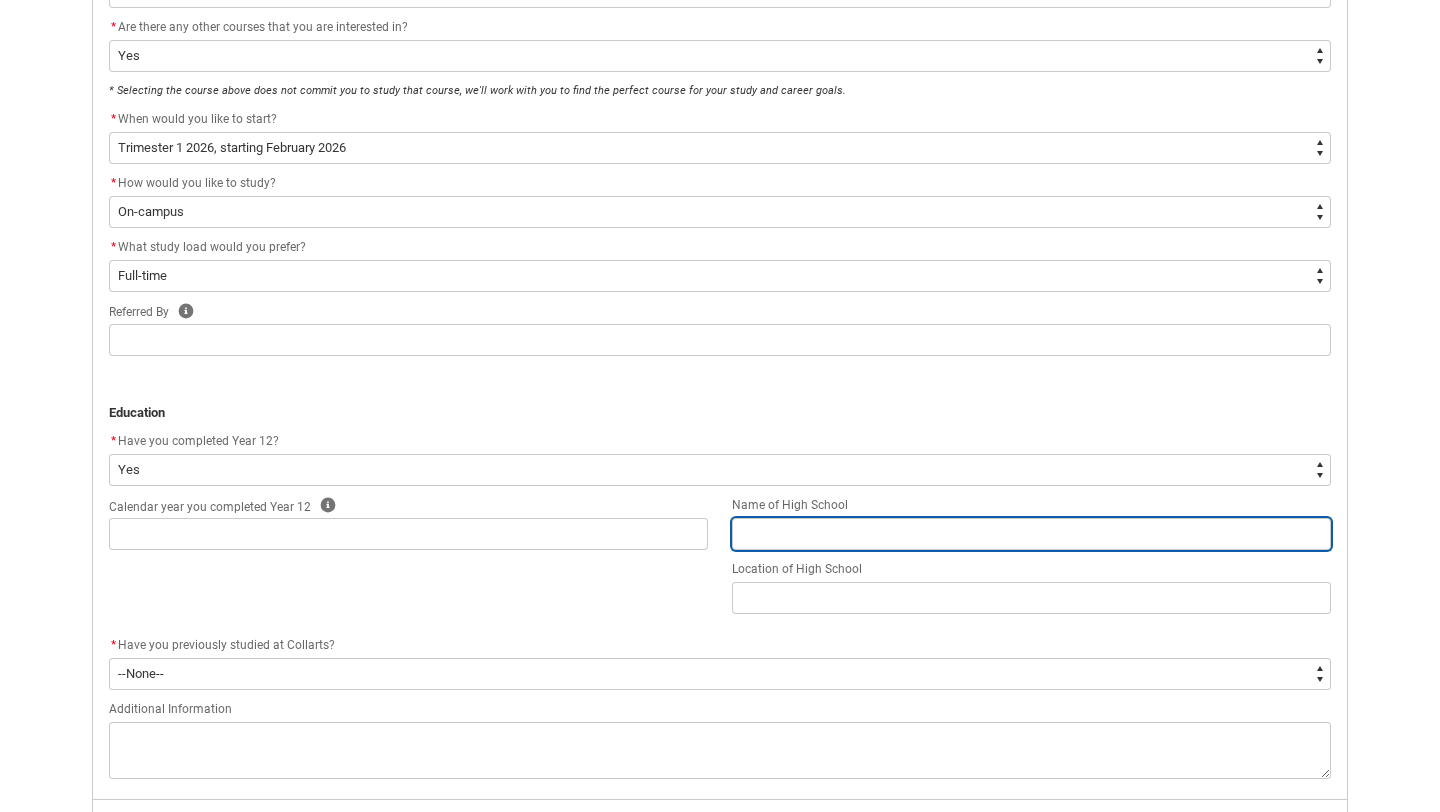 type 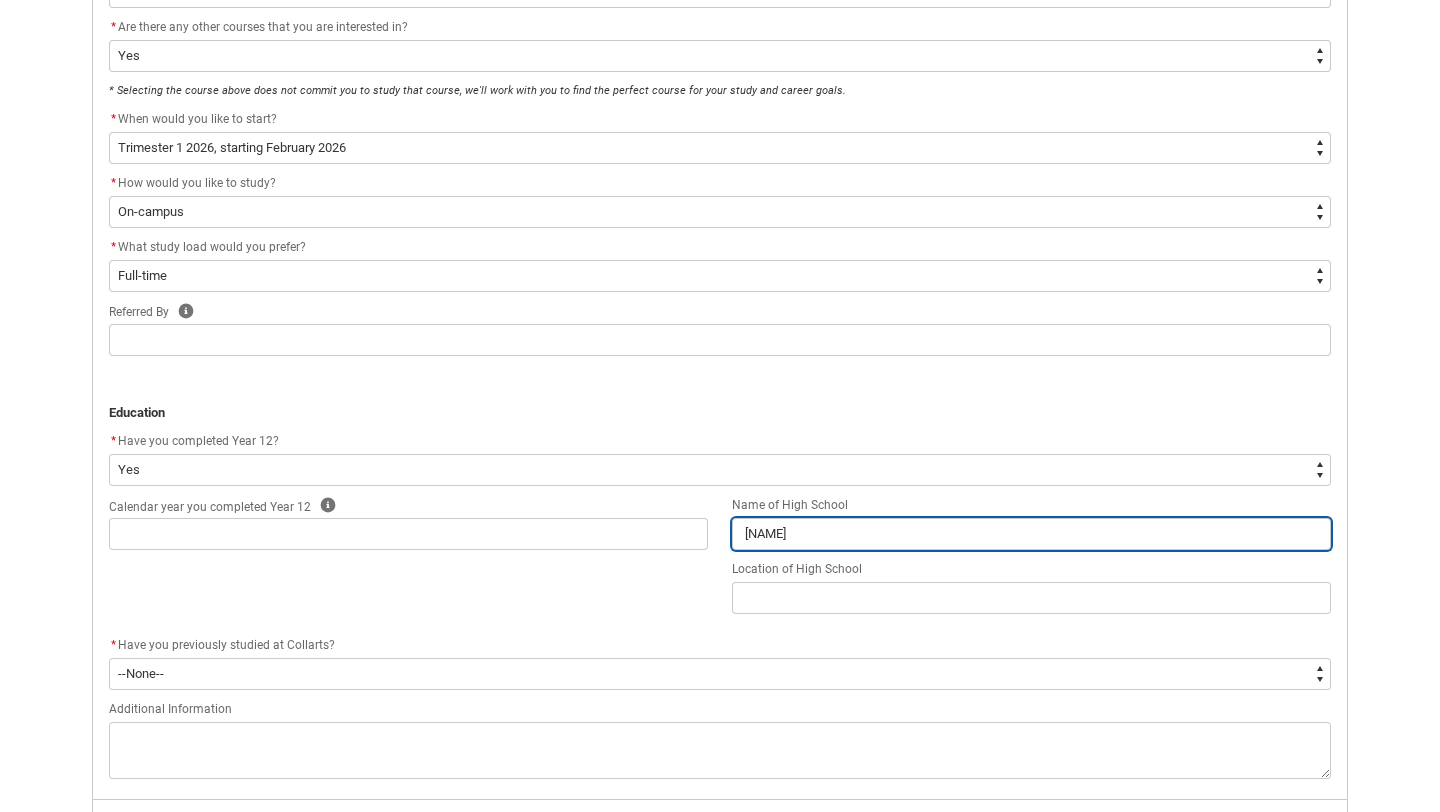 type on "[NAME]" 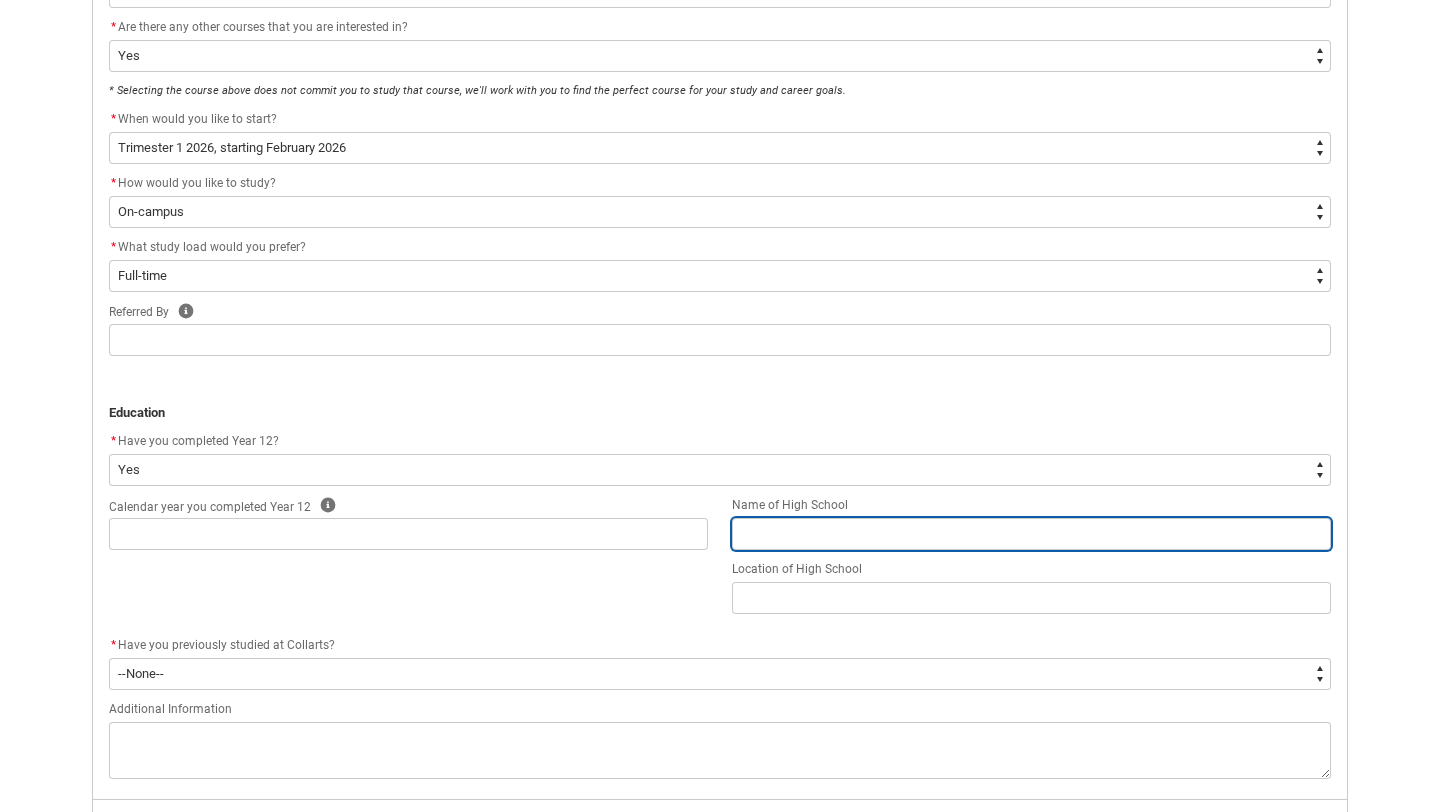 paste on "[CITY] [CITY] Campus" 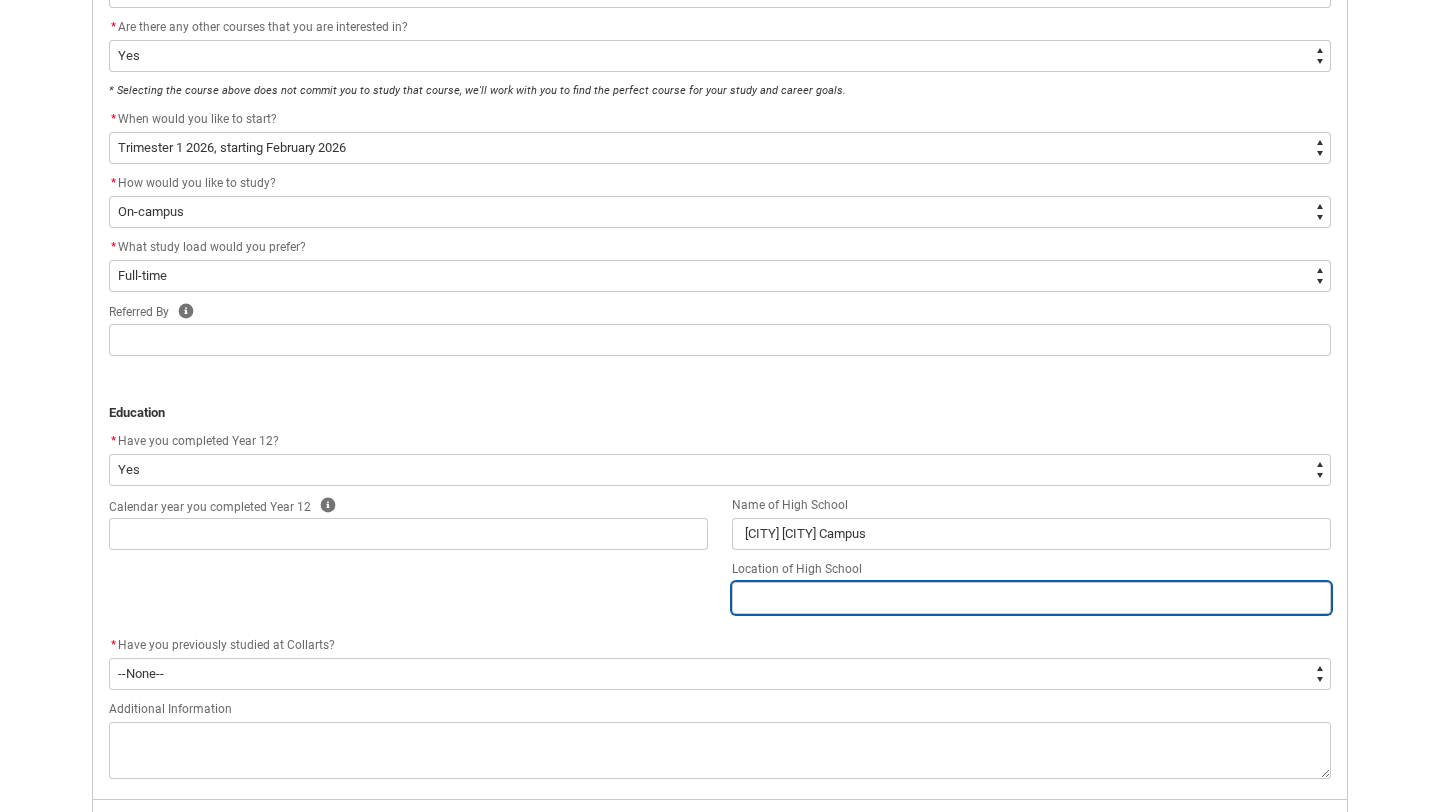 click at bounding box center (1031, 598) 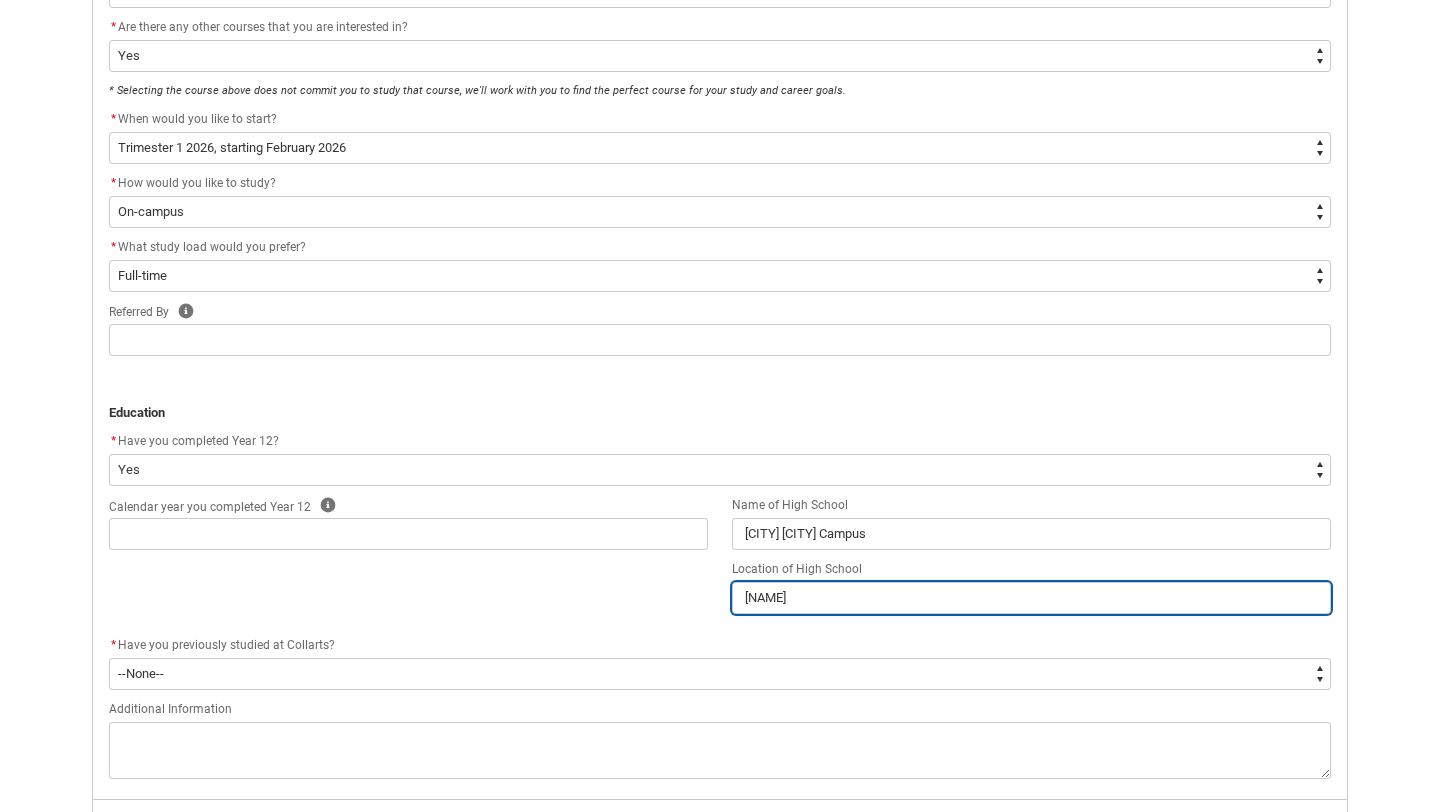 type on "[NAME]" 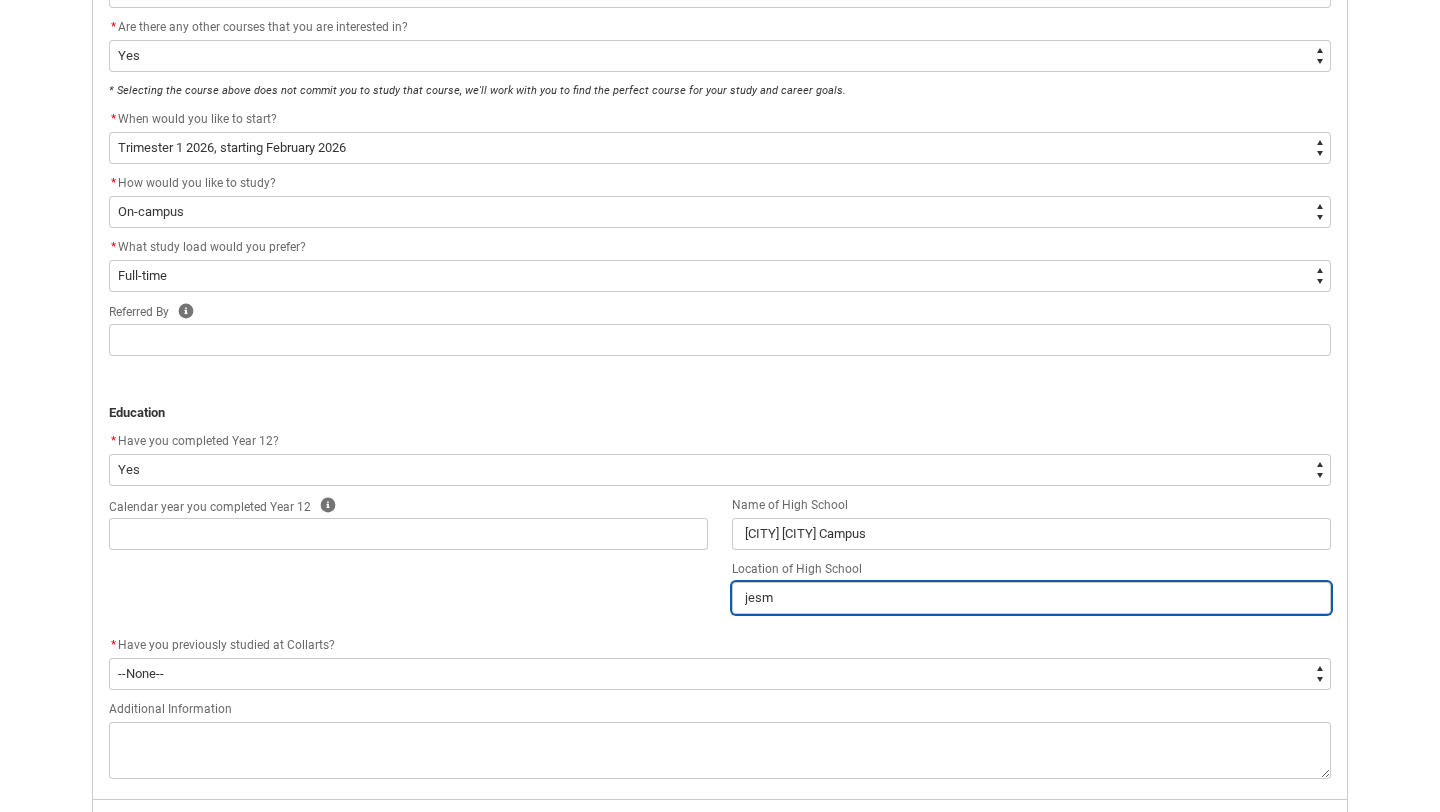 type on "jesmo" 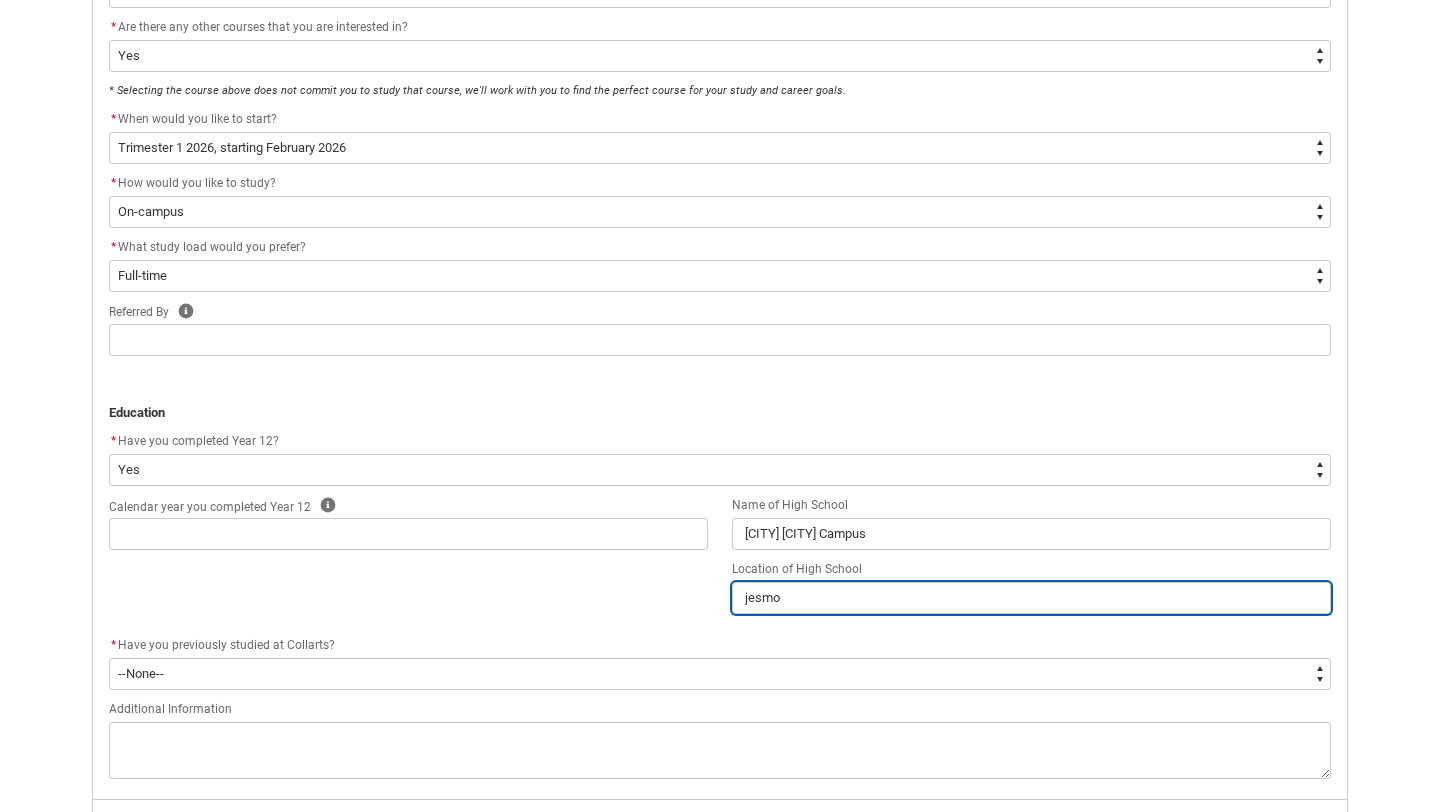 type on "[CITY]" 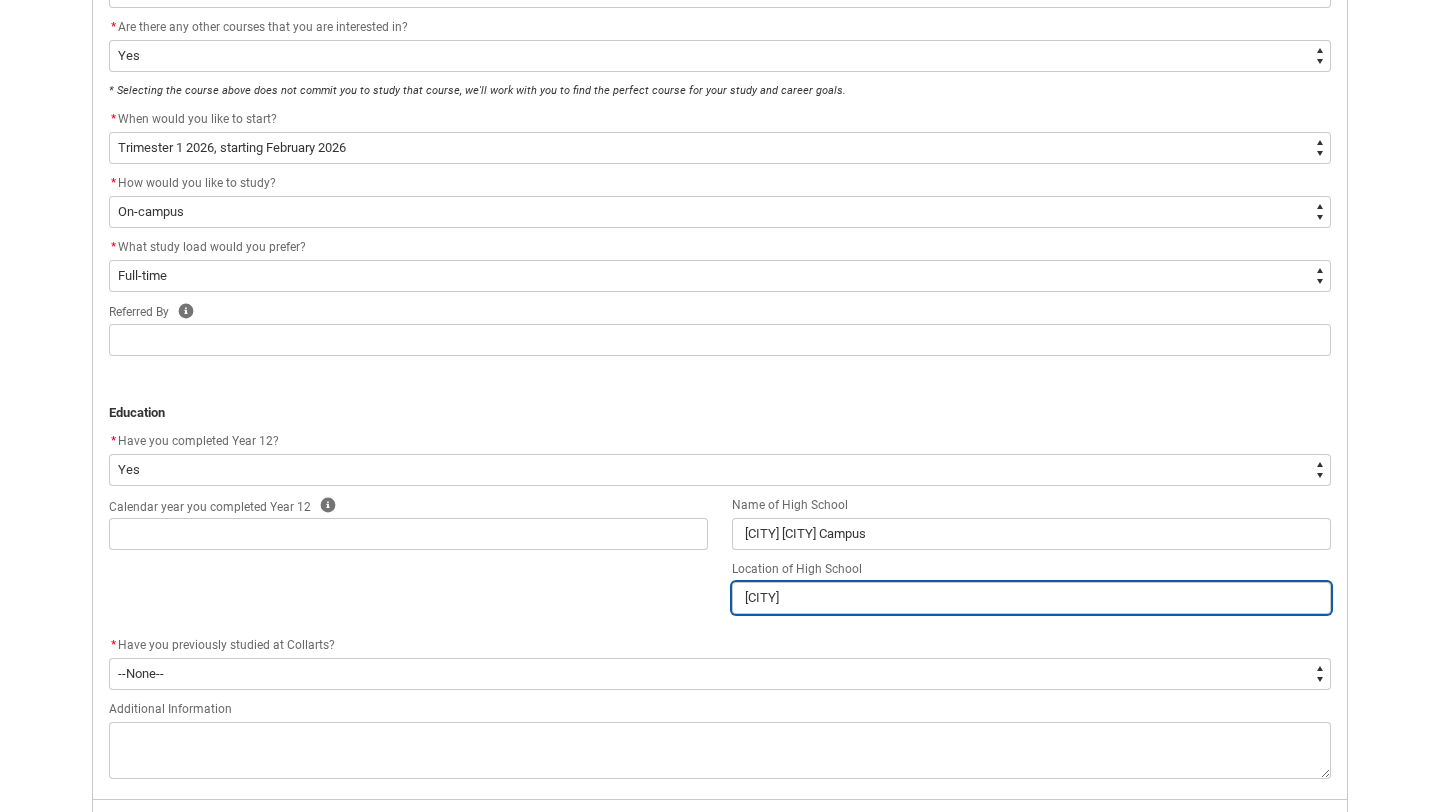 type on "[CITY]" 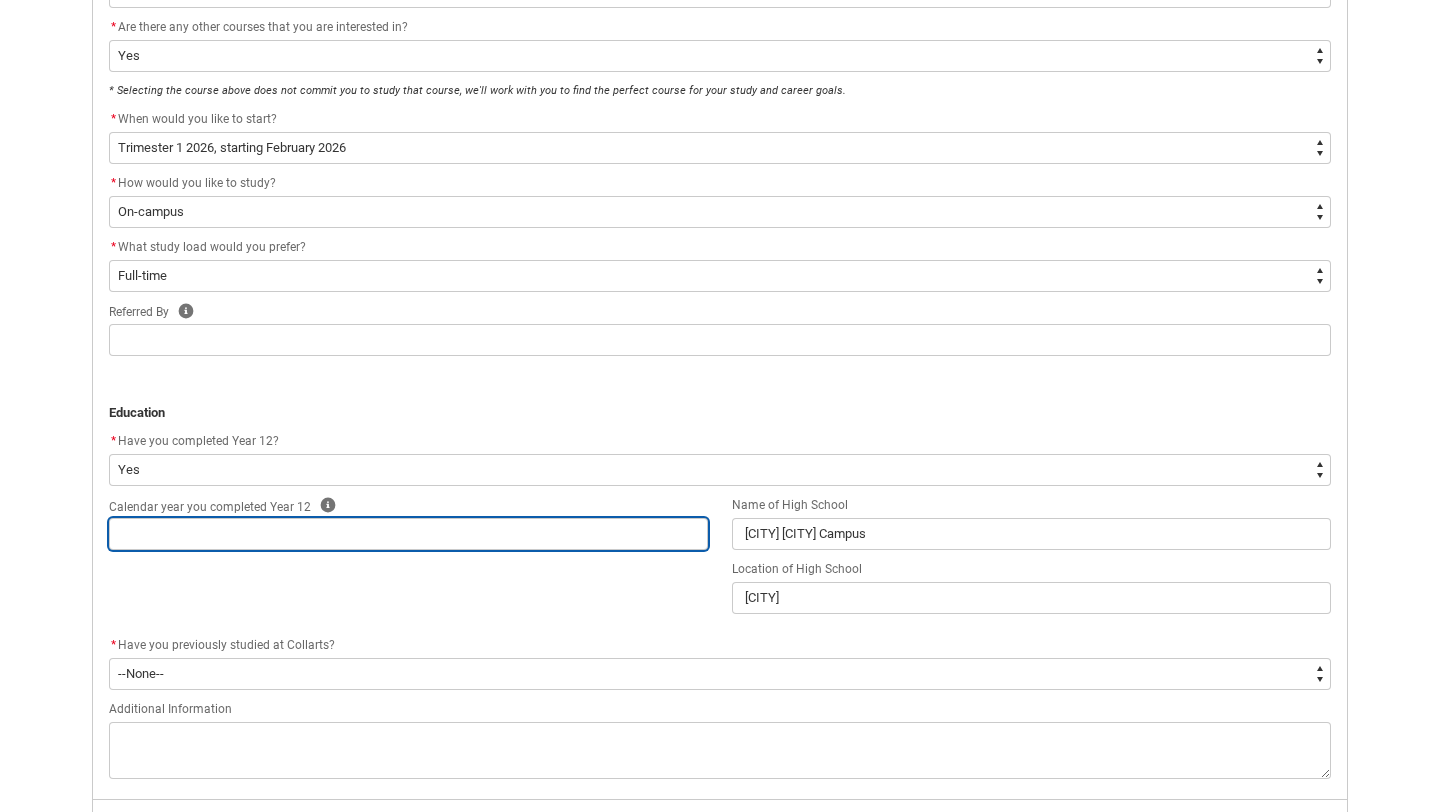 click at bounding box center (408, 534) 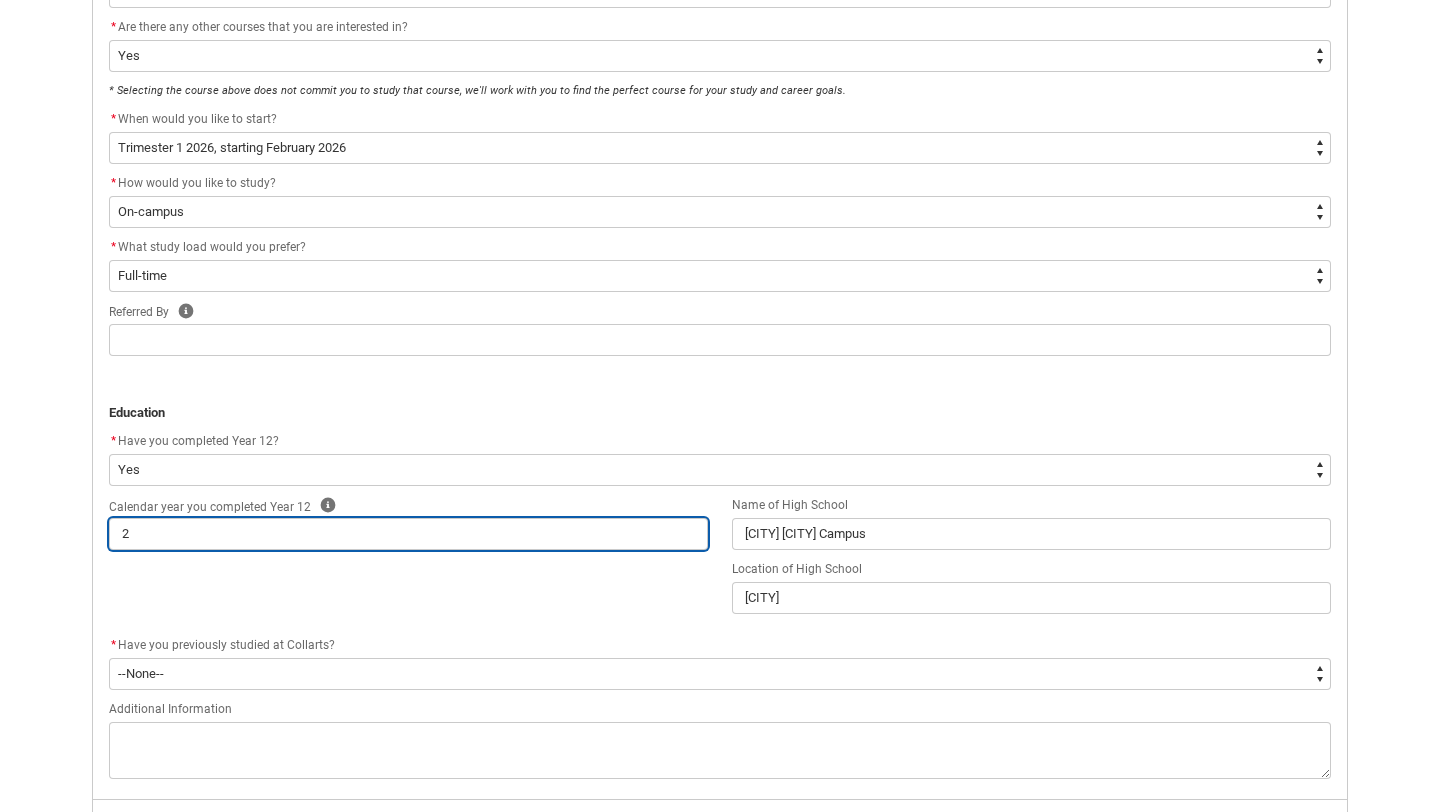 type on "[DAY]" 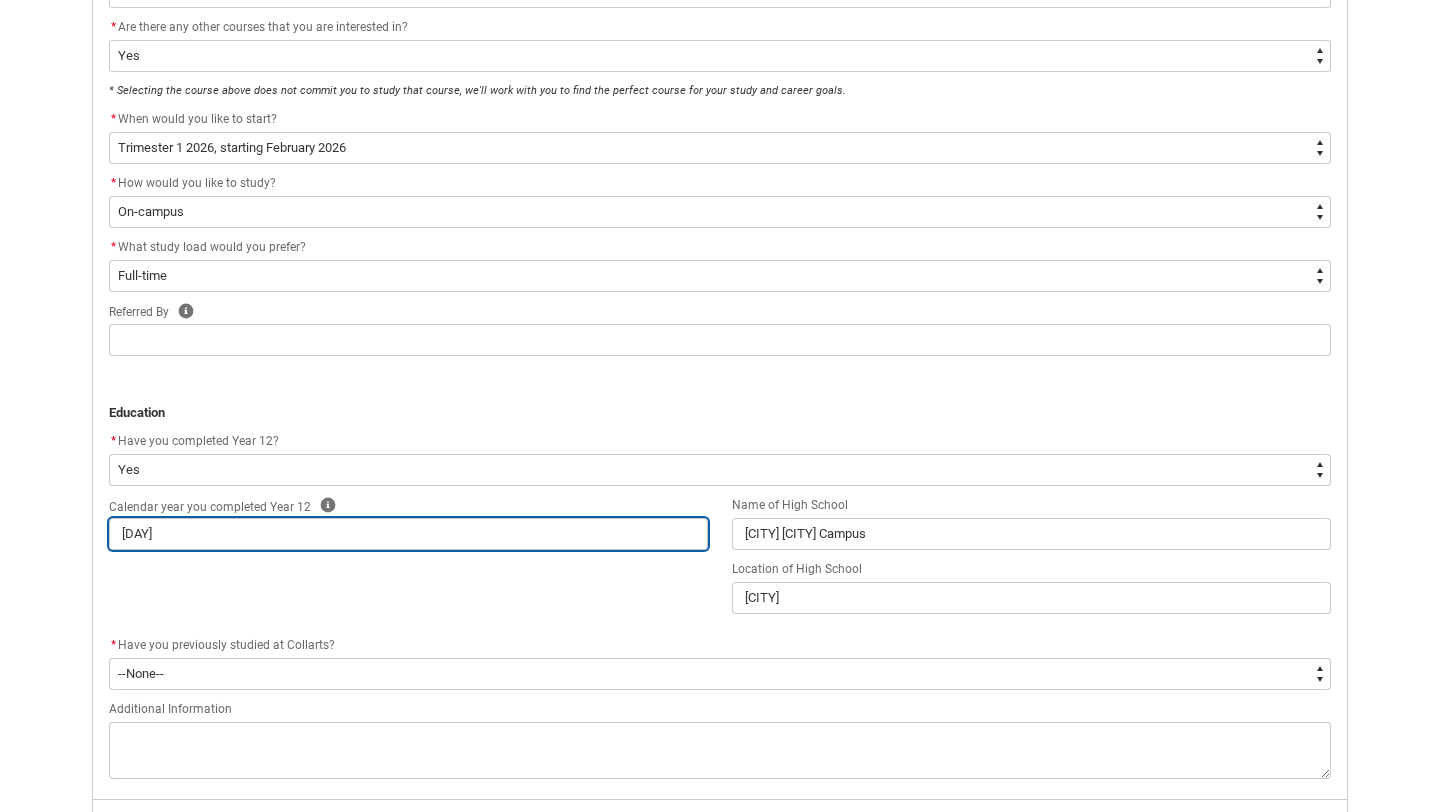 type on "202" 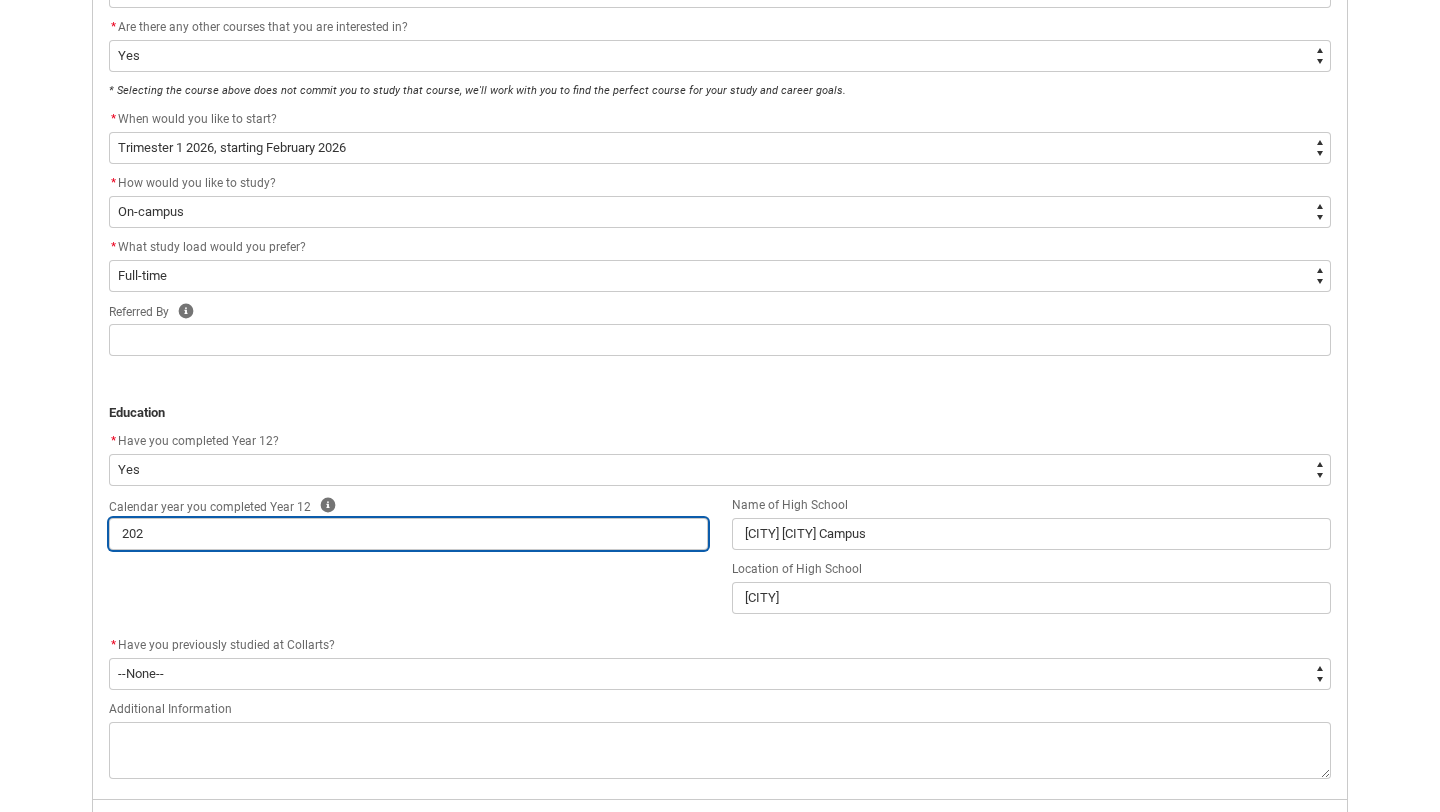 type on "[YEAR]" 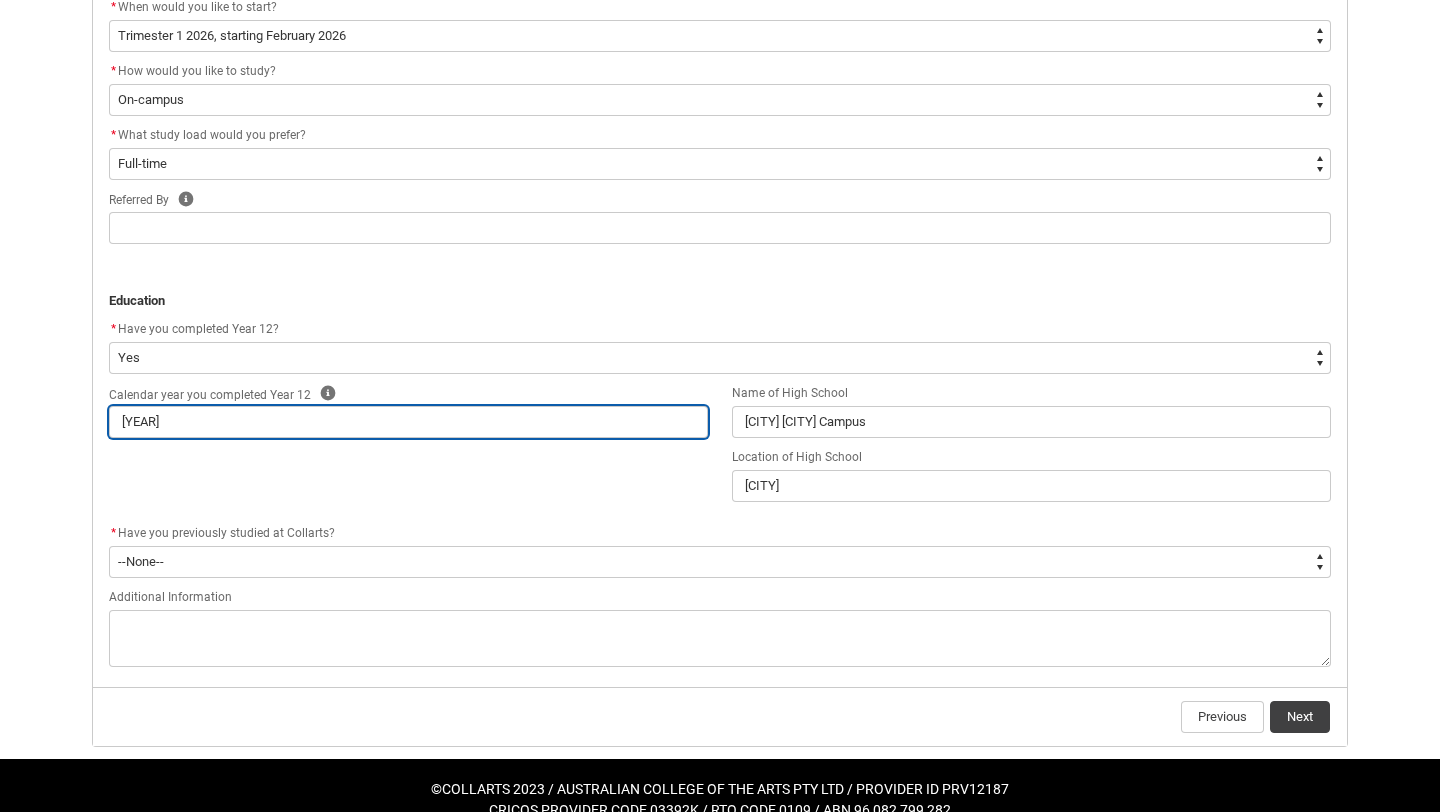 scroll, scrollTop: 746, scrollLeft: 0, axis: vertical 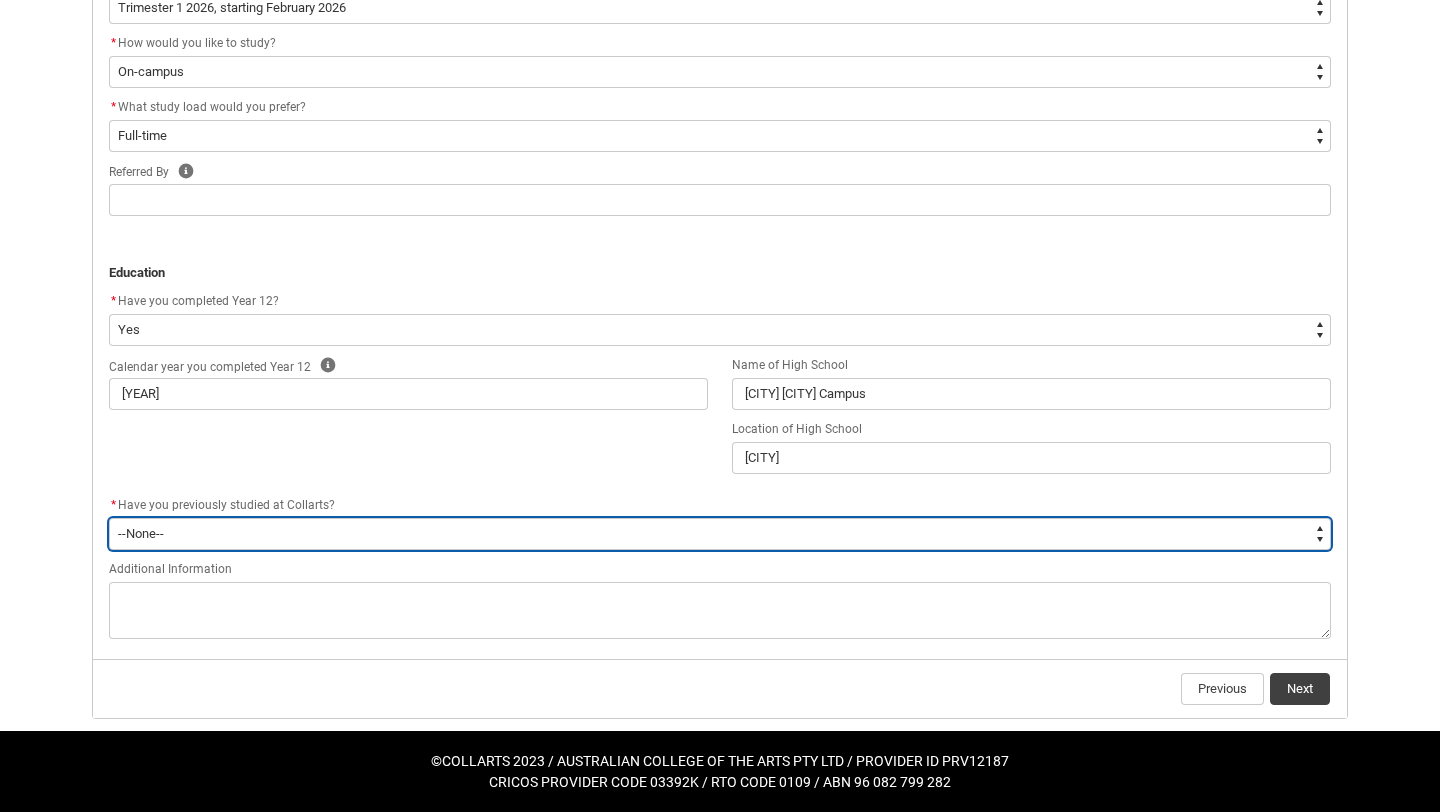 click on "--None-- Yes No" at bounding box center (720, 534) 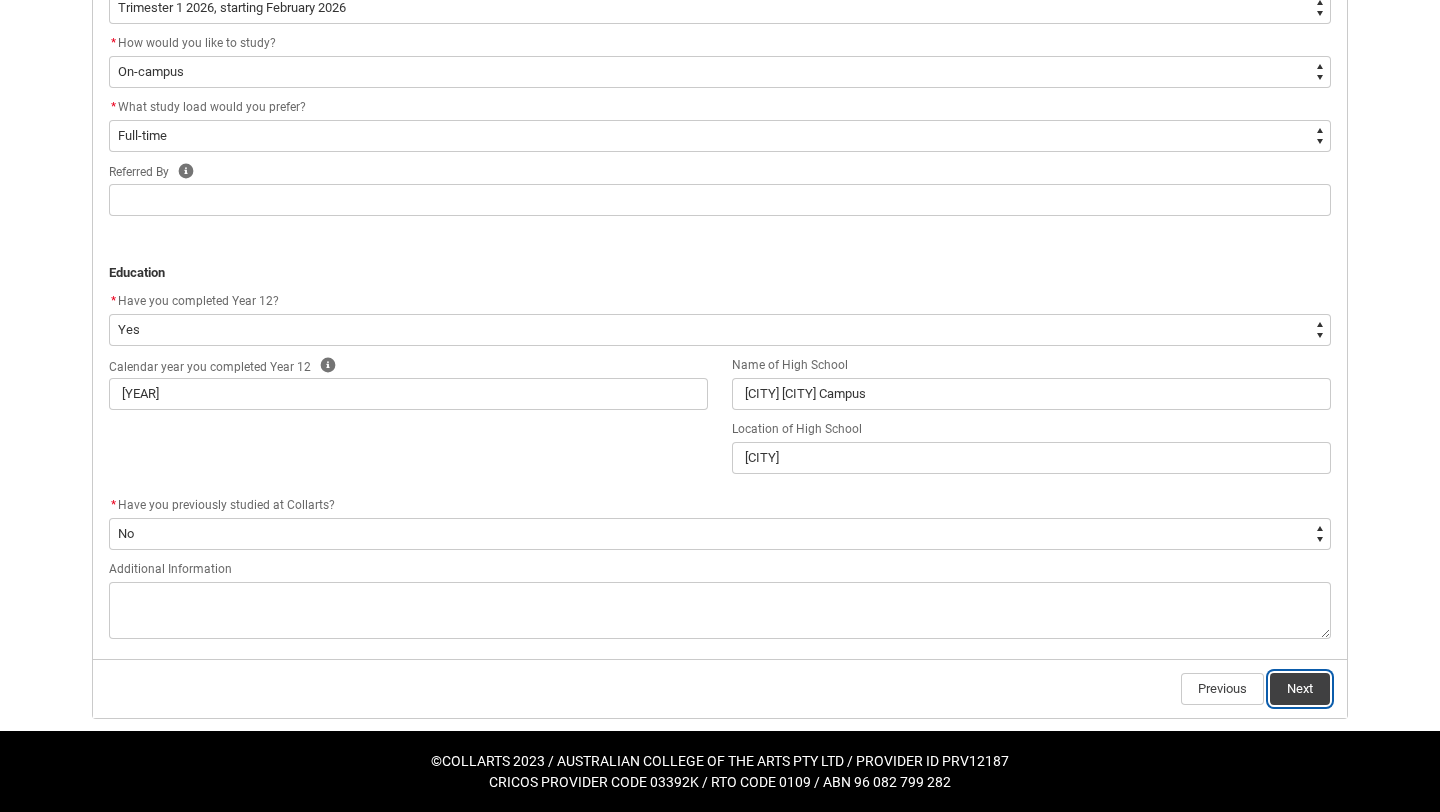 click on "Next" 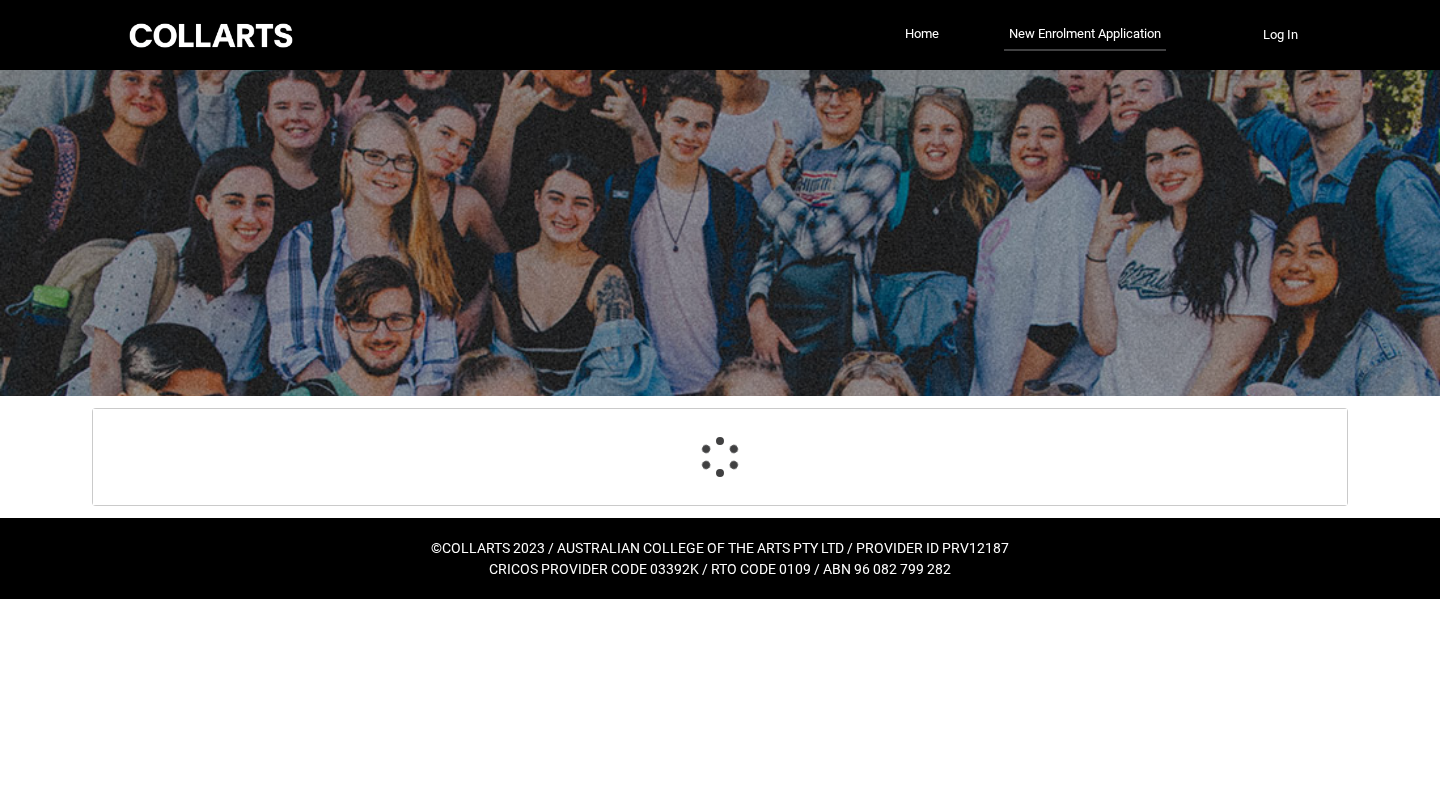 scroll, scrollTop: 0, scrollLeft: 0, axis: both 